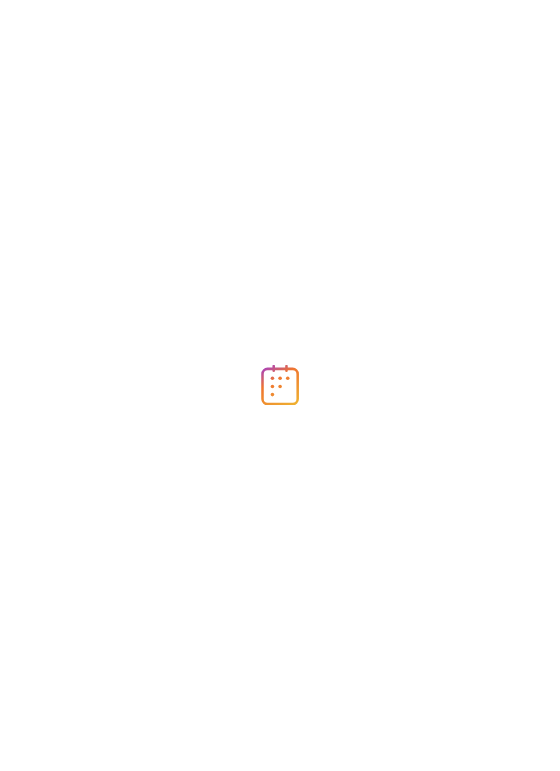 scroll, scrollTop: 0, scrollLeft: 0, axis: both 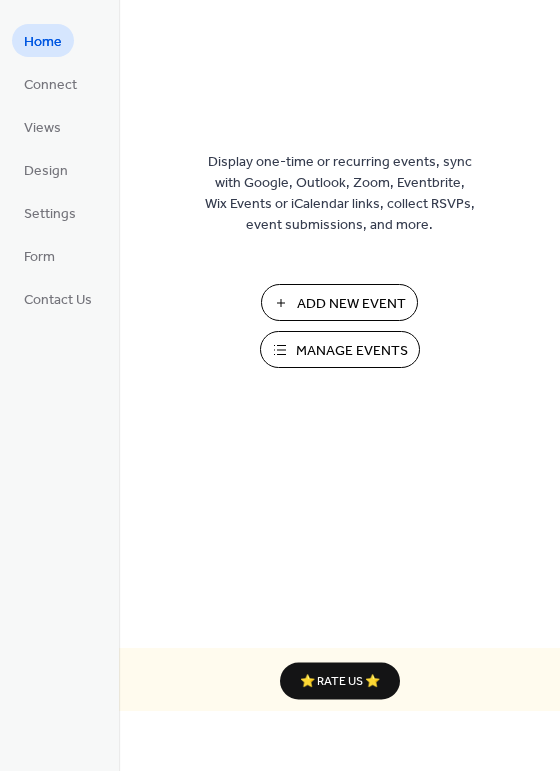 click on "Manage Events" at bounding box center [352, 351] 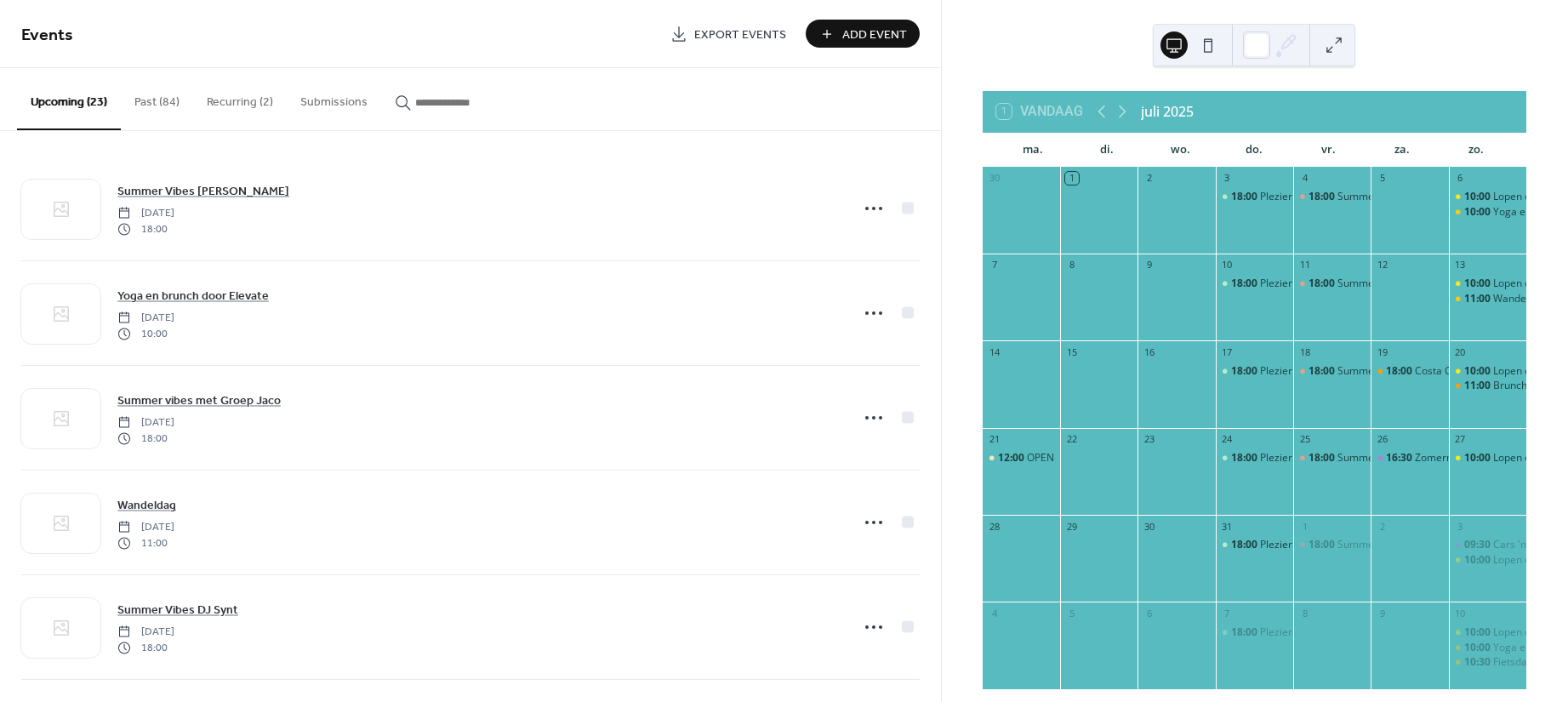 scroll, scrollTop: 0, scrollLeft: 0, axis: both 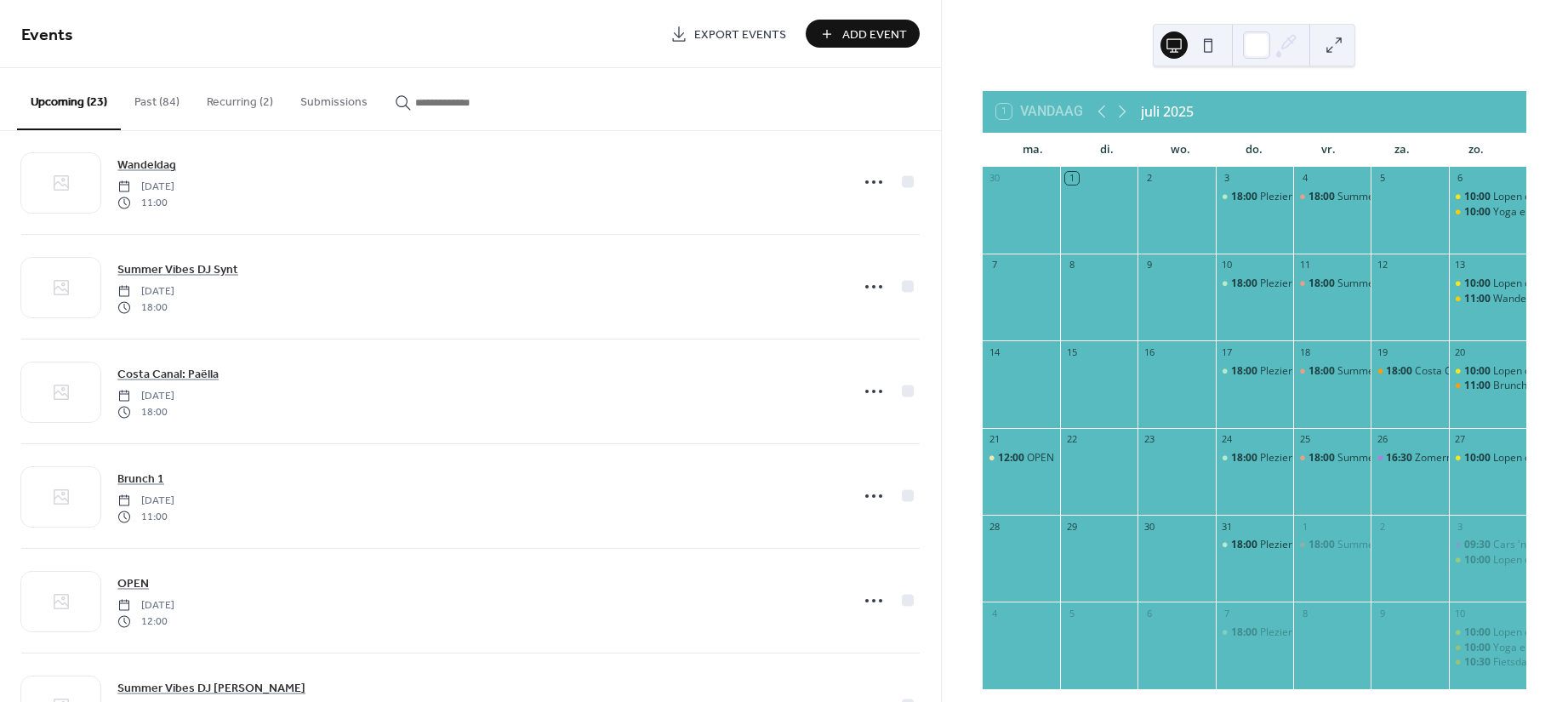 click on "Past  (84)" at bounding box center (157, 98) 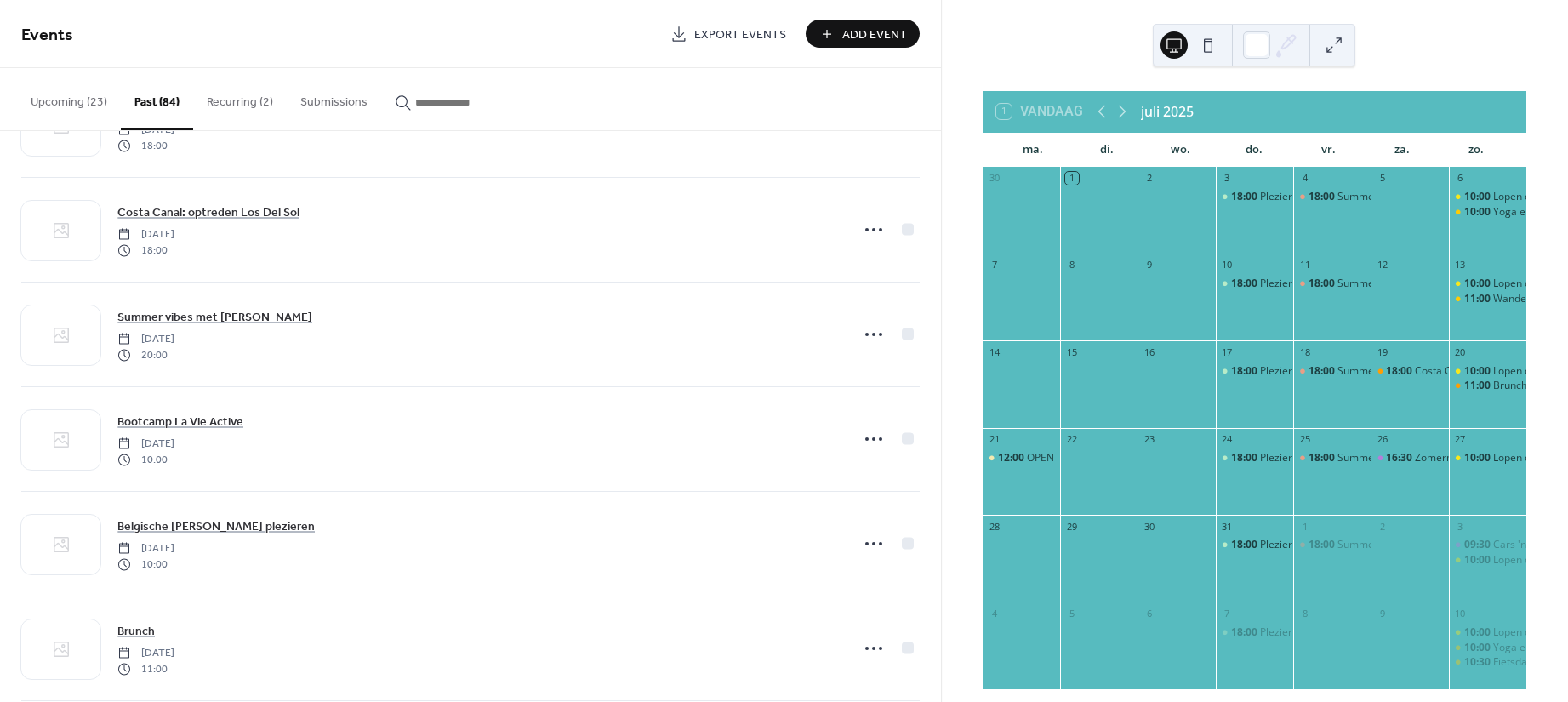 scroll, scrollTop: 2192, scrollLeft: 0, axis: vertical 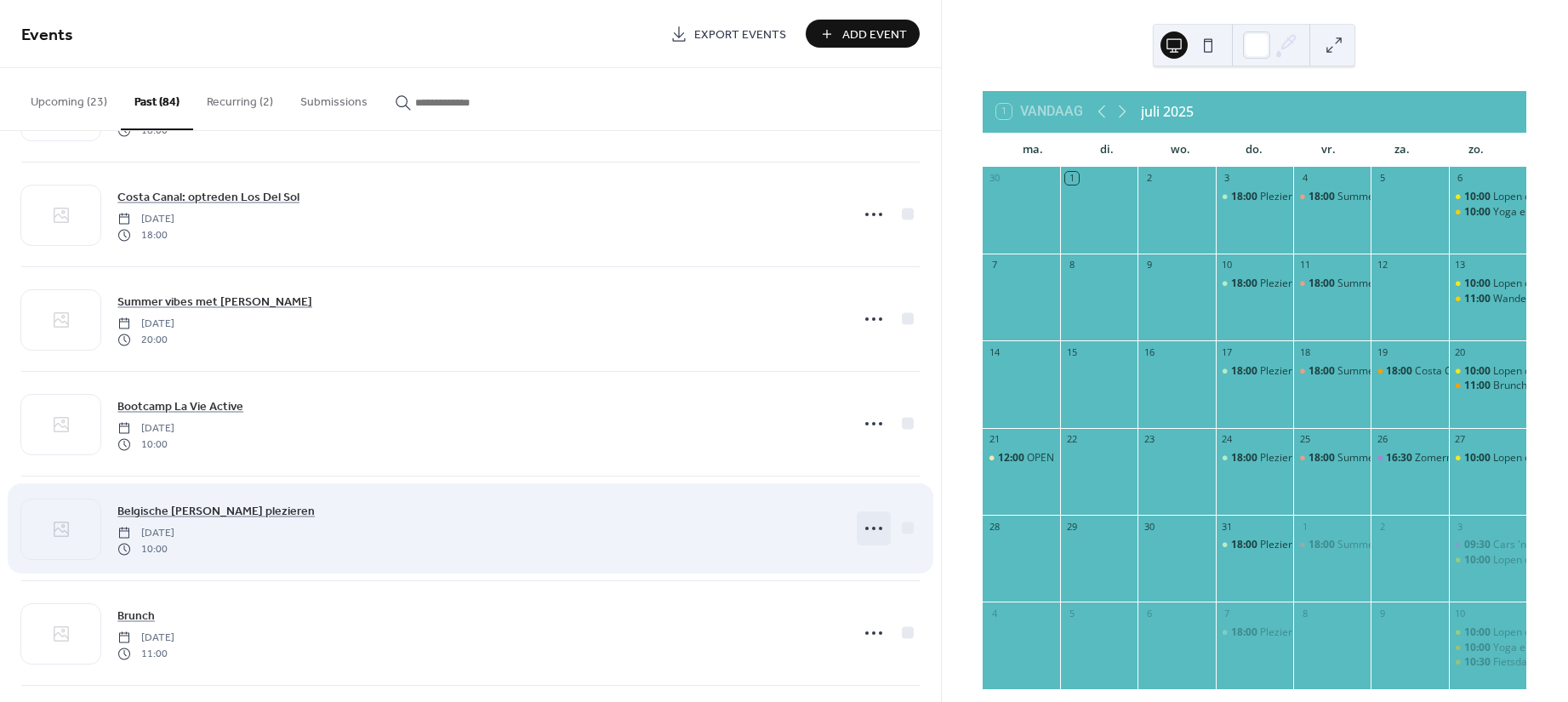 click 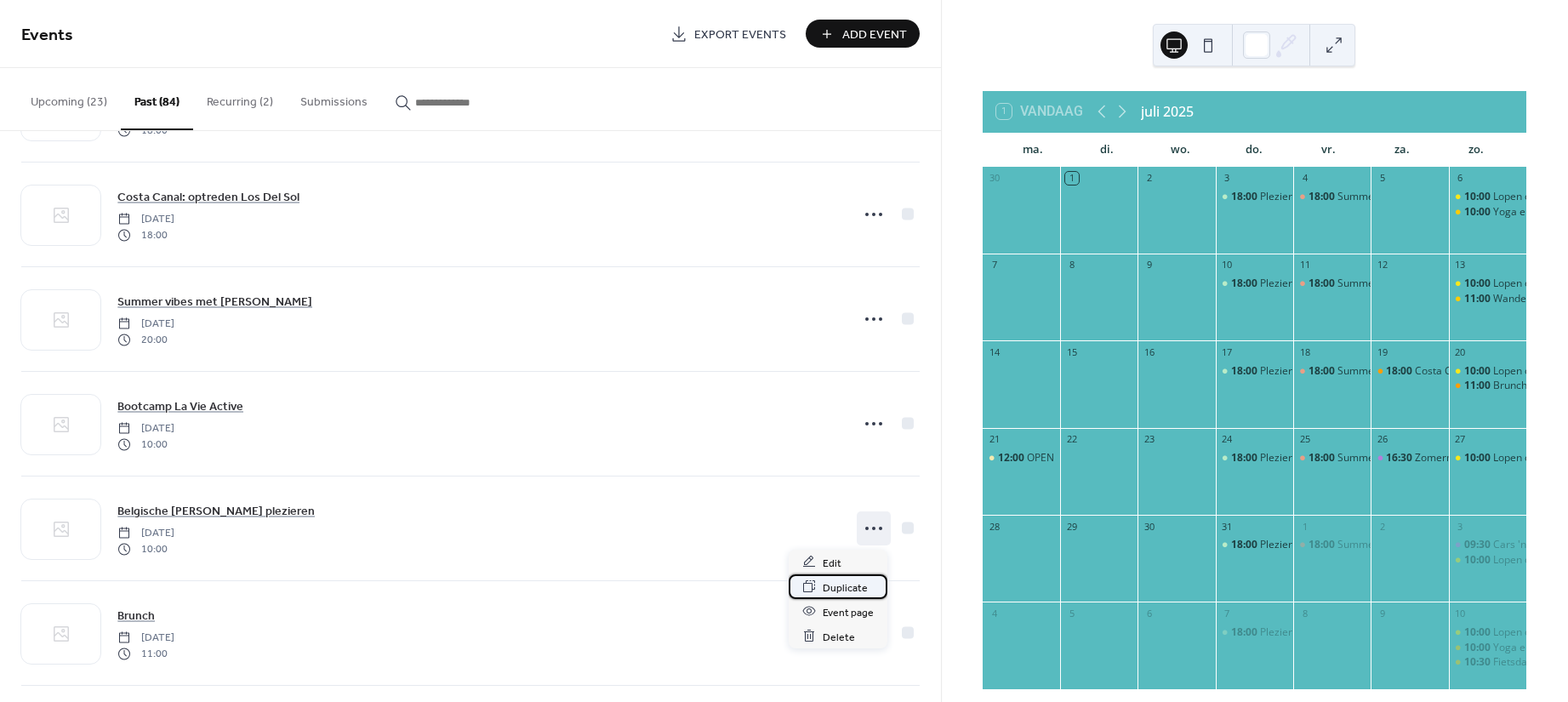 click on "Duplicate" at bounding box center [845, 587] 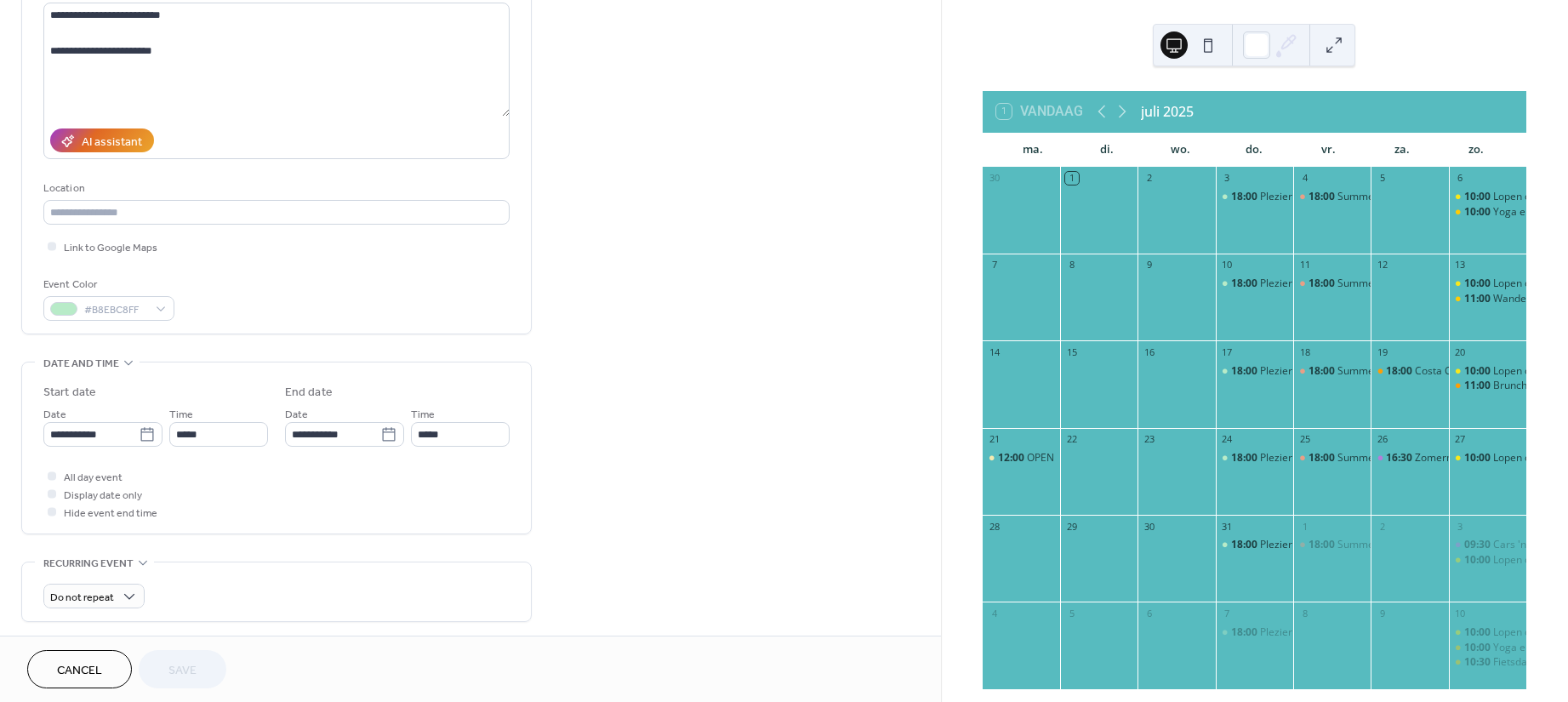 scroll, scrollTop: 226, scrollLeft: 0, axis: vertical 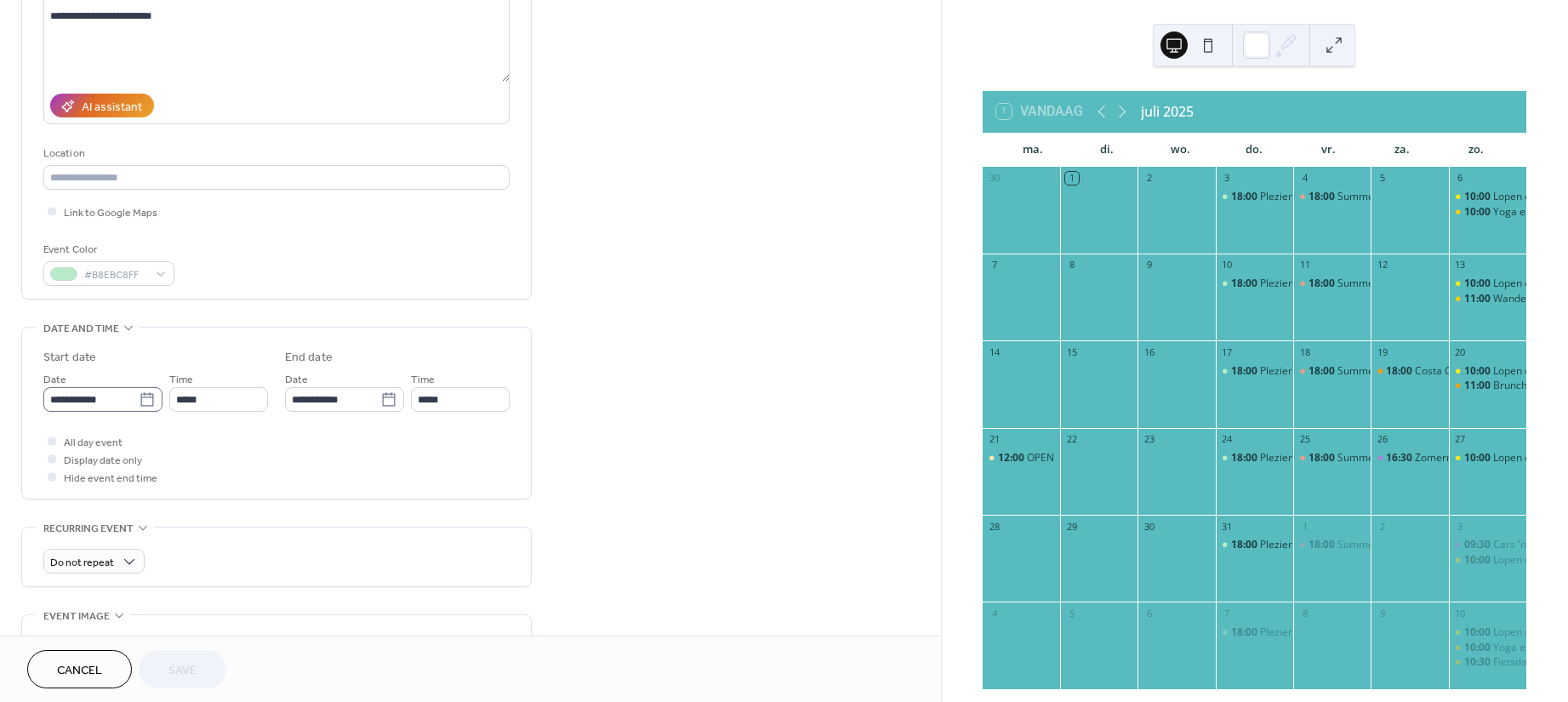 click 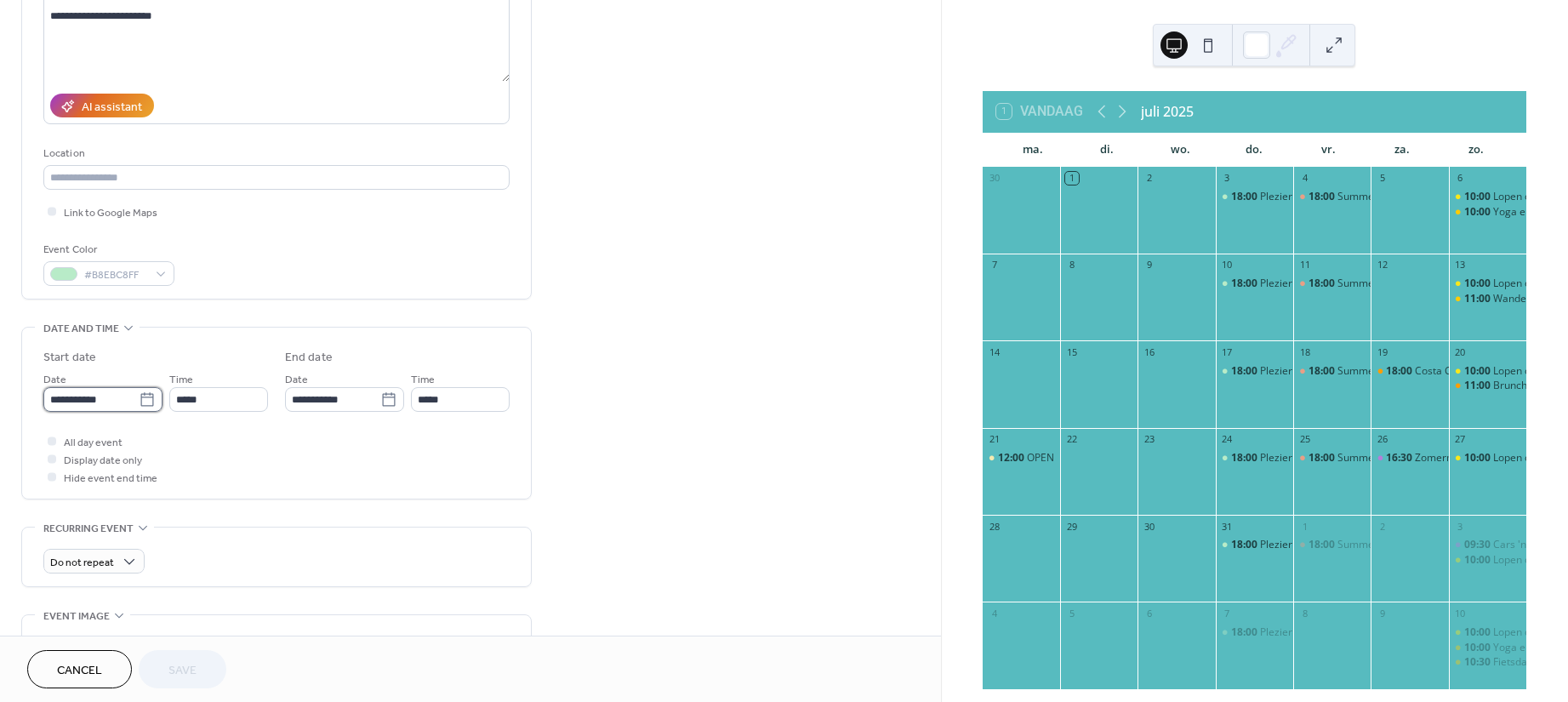 click on "**********" at bounding box center [91, 399] 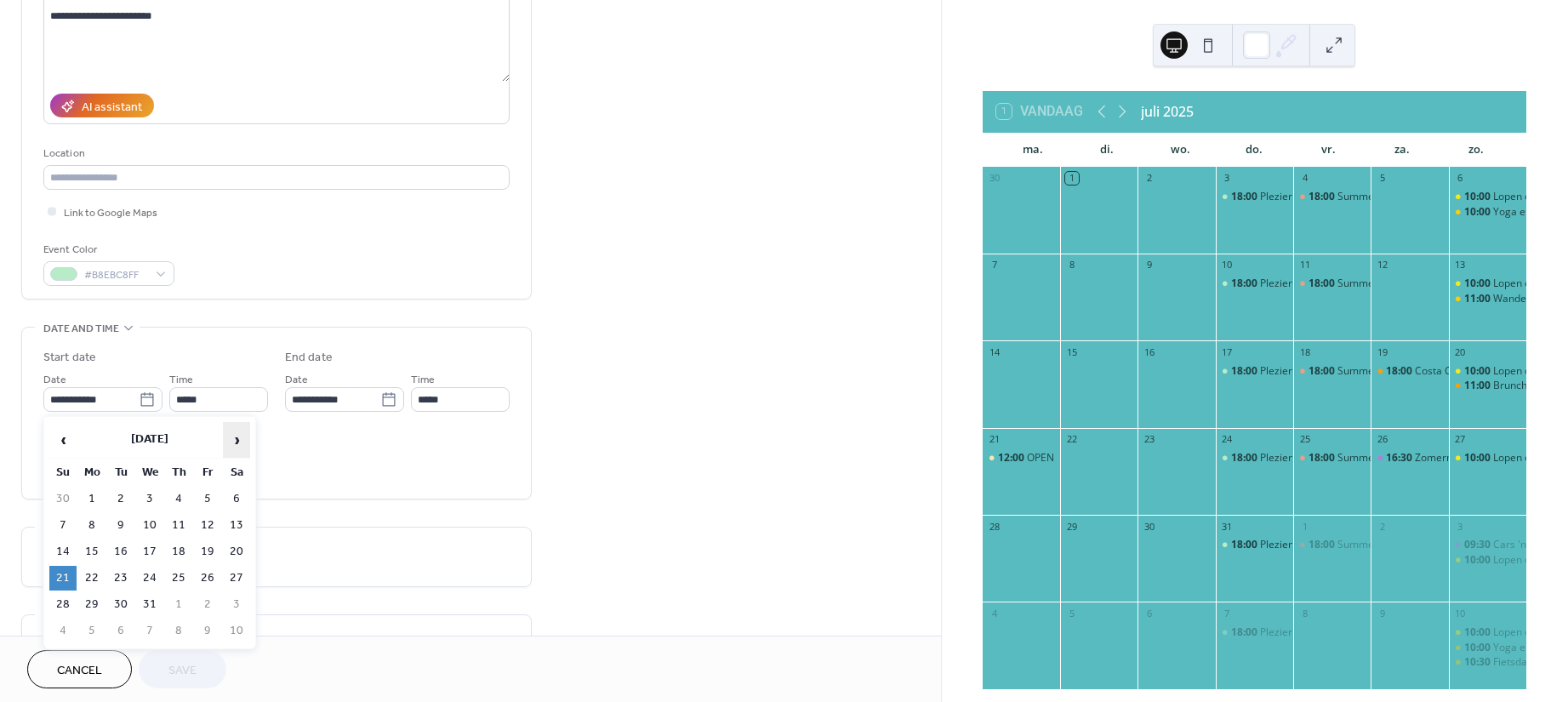 click on "›" at bounding box center (237, 440) 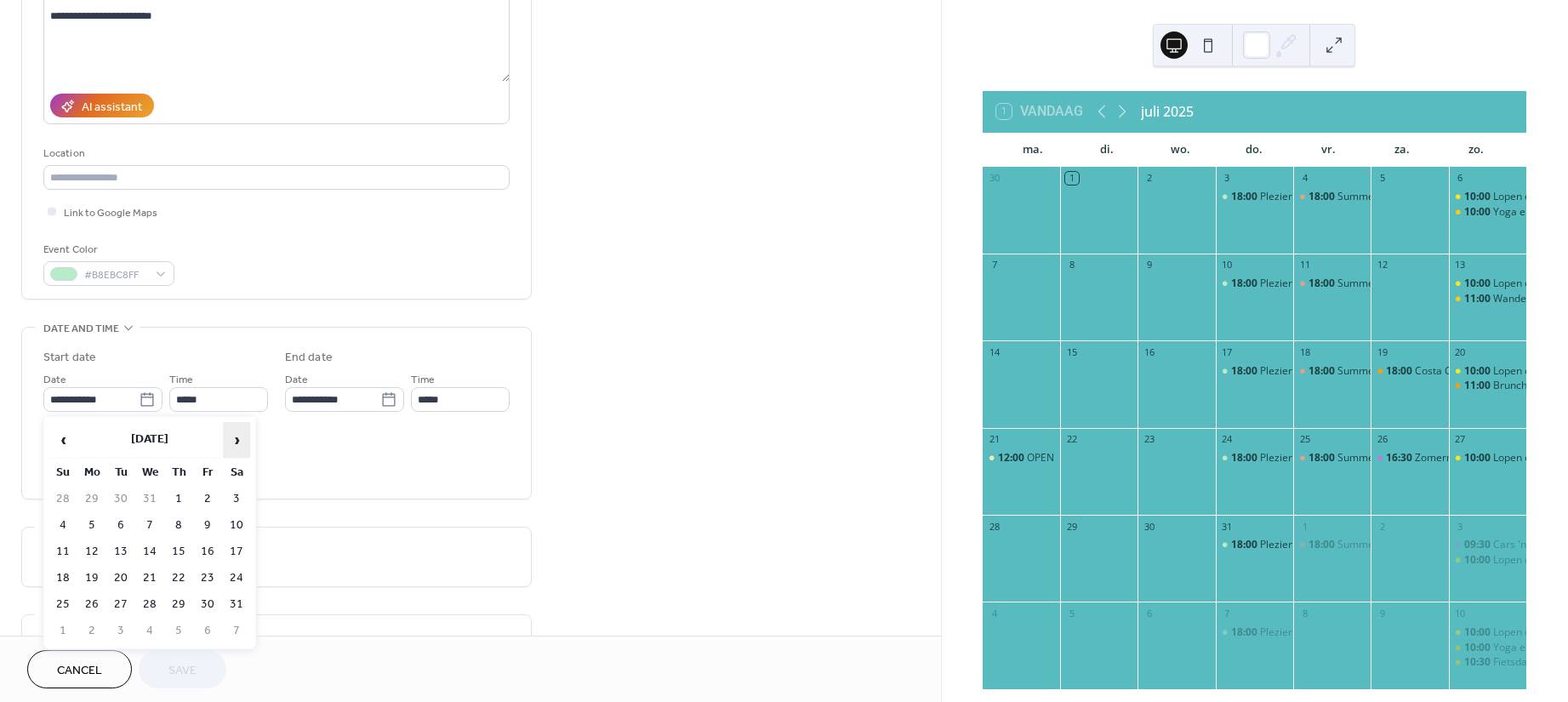 click on "›" at bounding box center (237, 440) 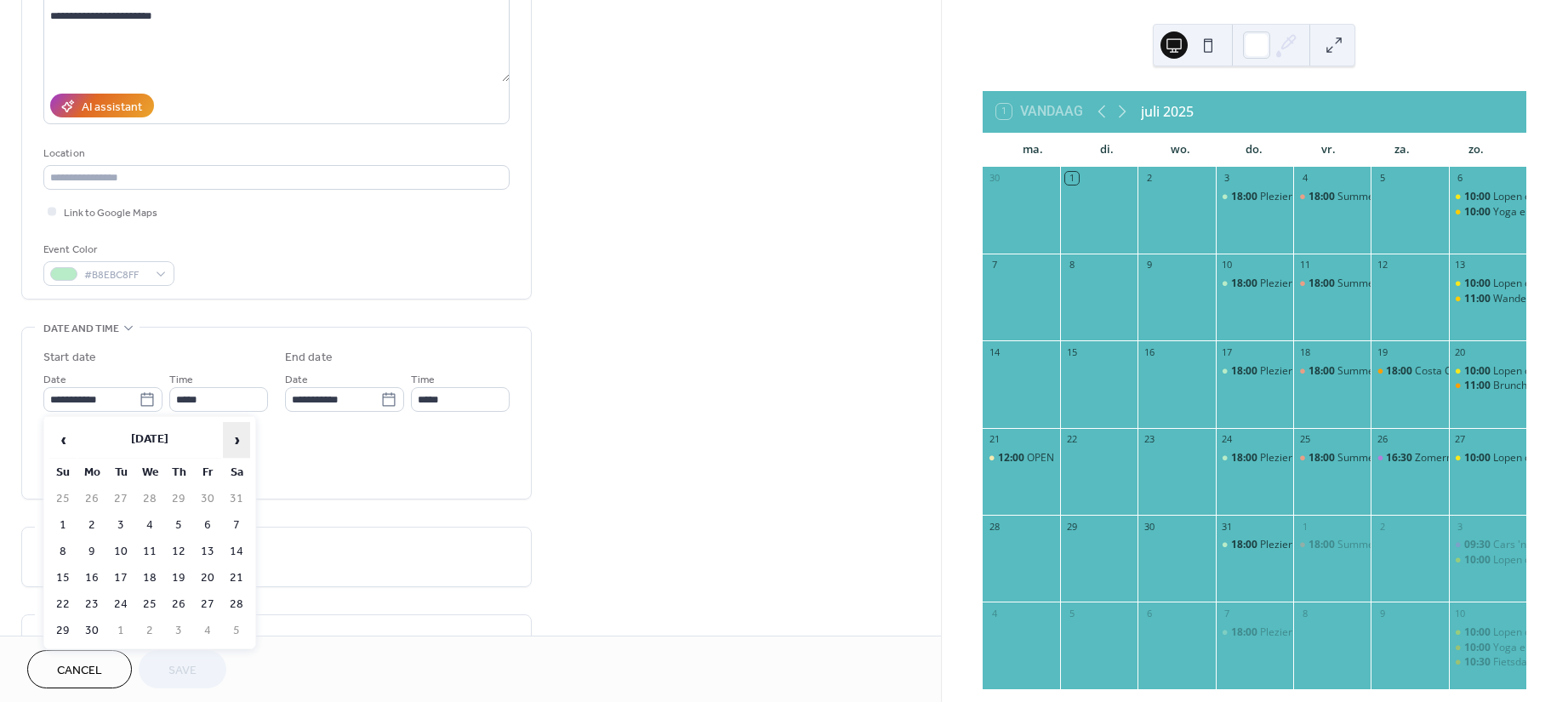 click on "›" at bounding box center (237, 440) 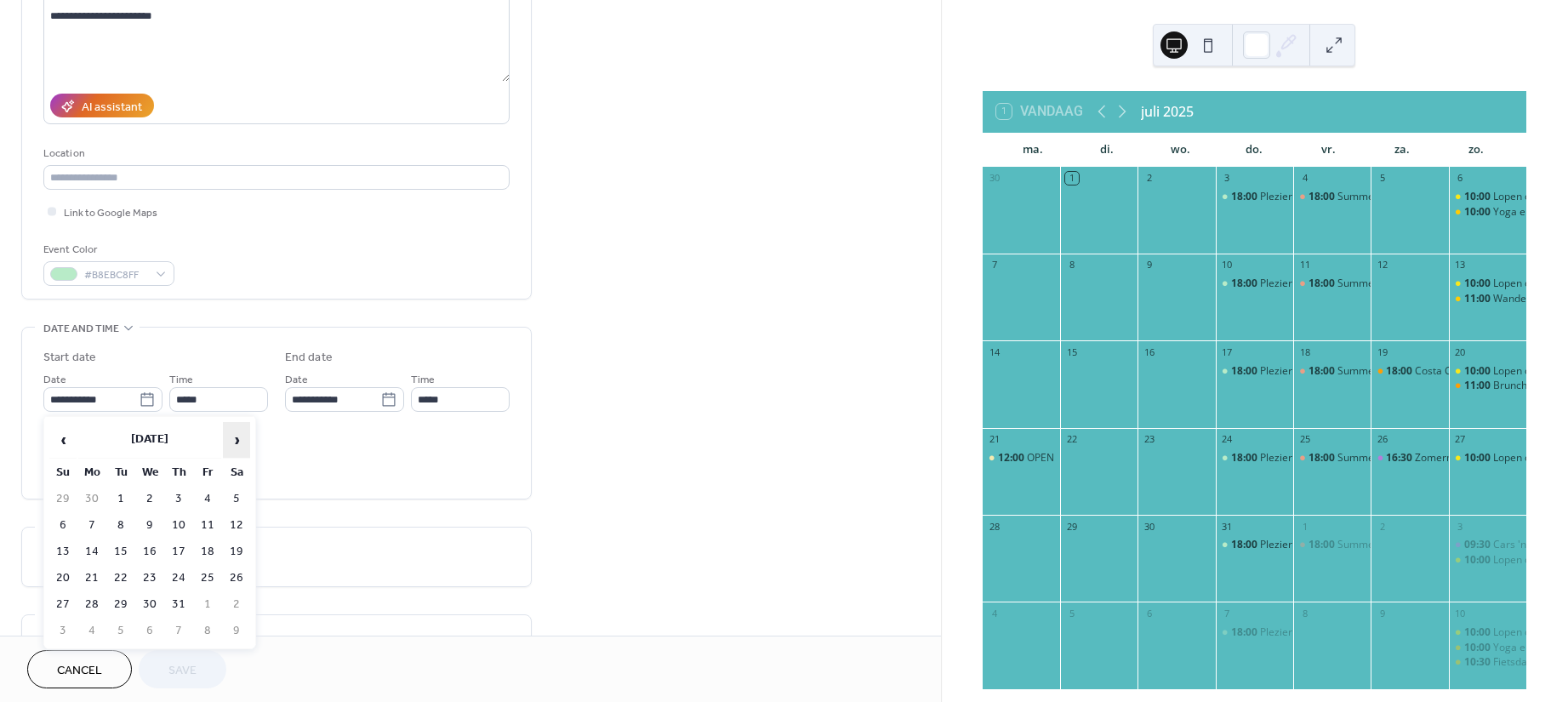 click on "›" at bounding box center [237, 440] 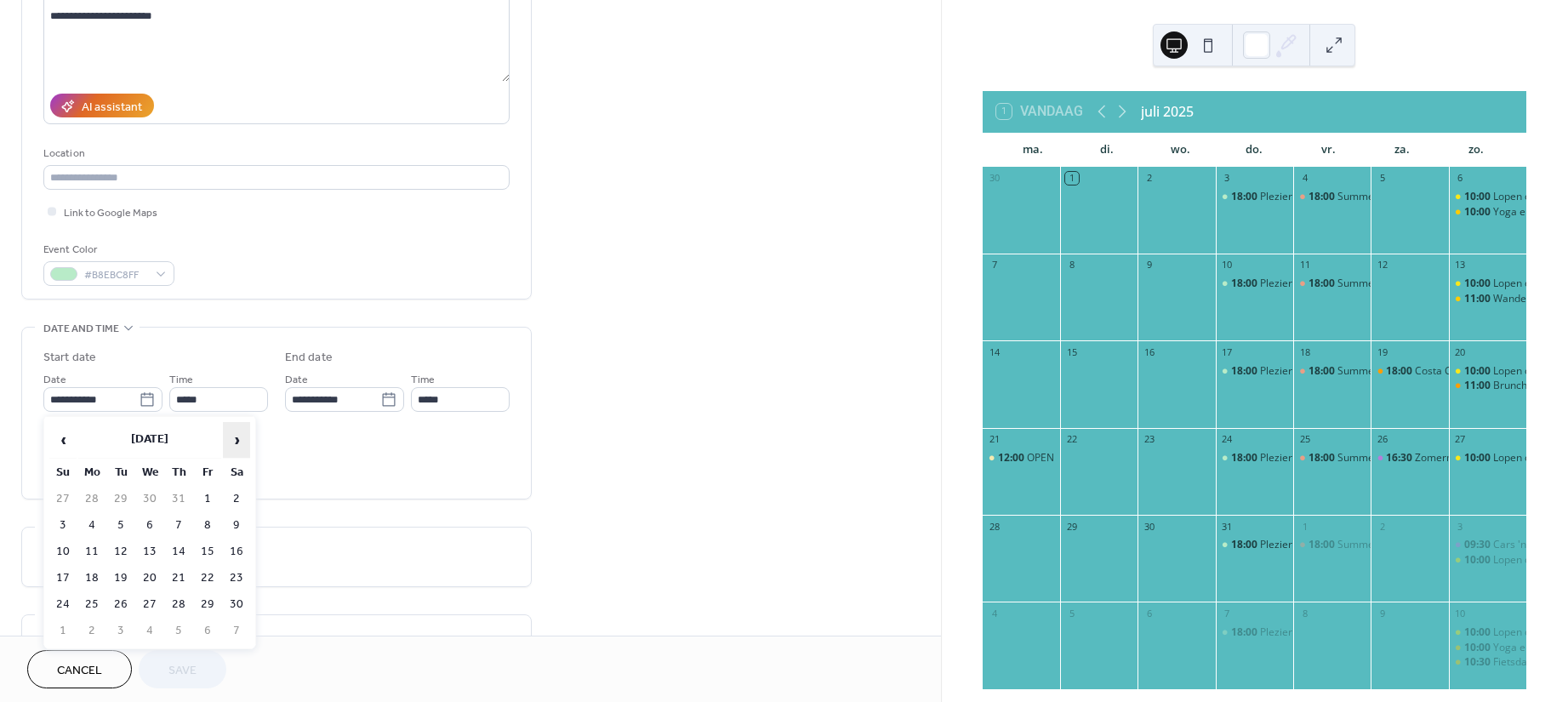 click on "›" at bounding box center [237, 440] 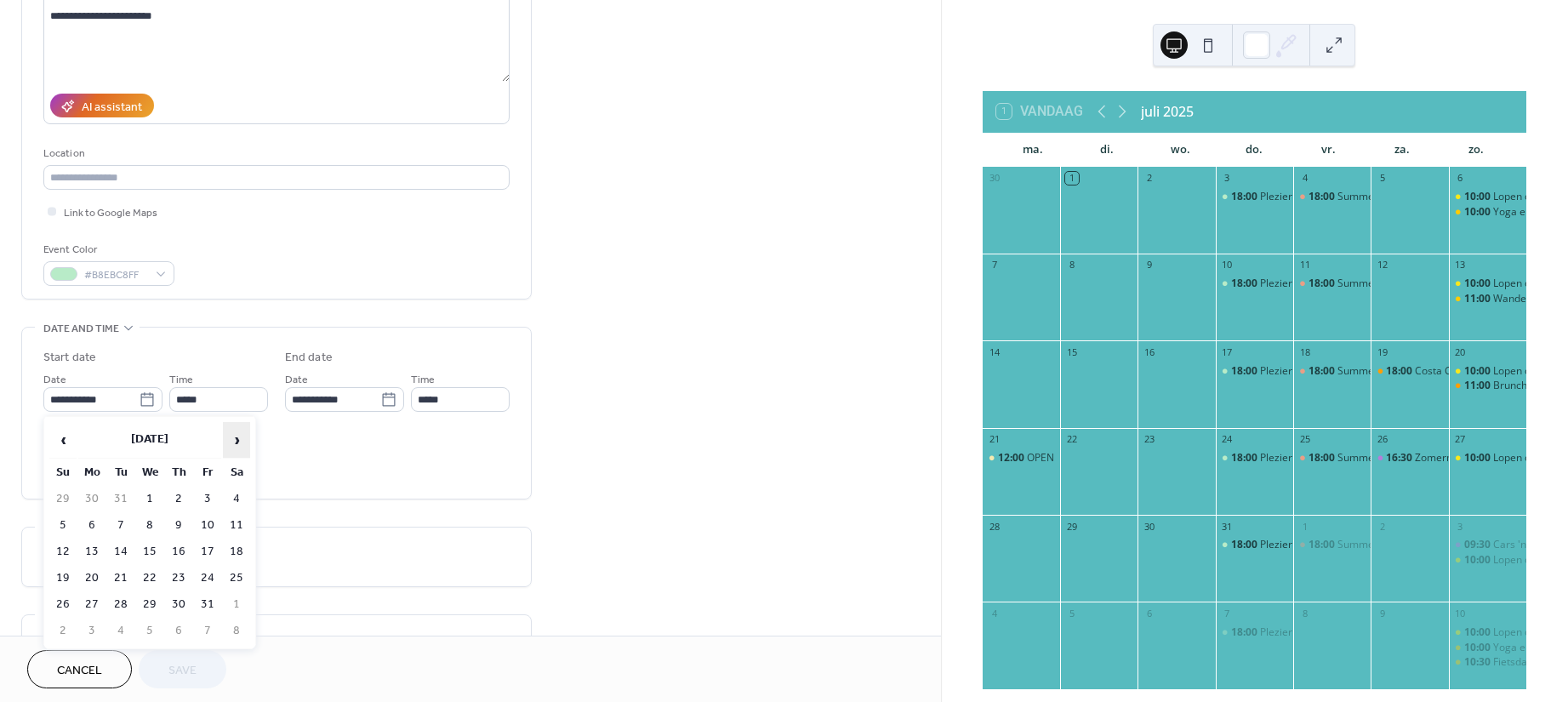 click on "›" at bounding box center (237, 440) 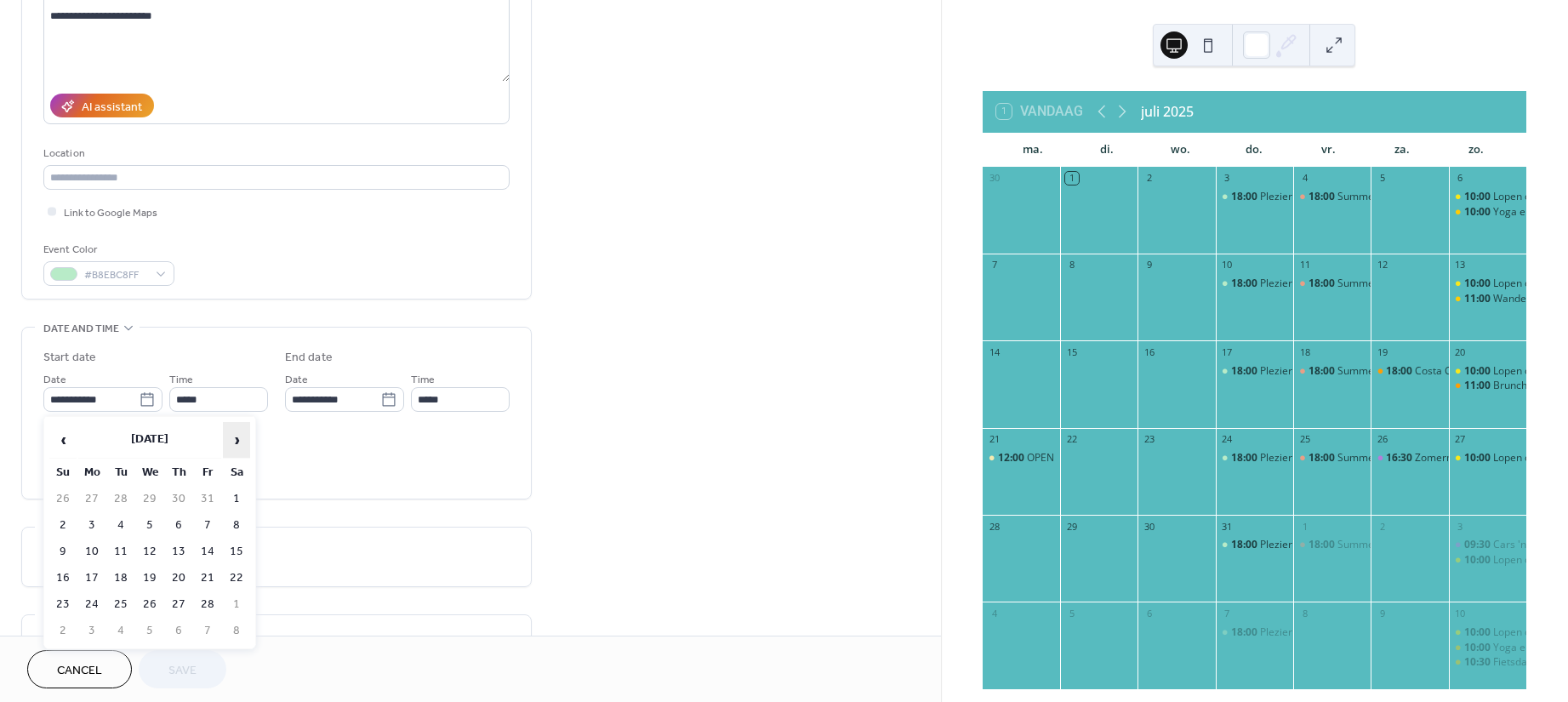 click on "›" at bounding box center (237, 440) 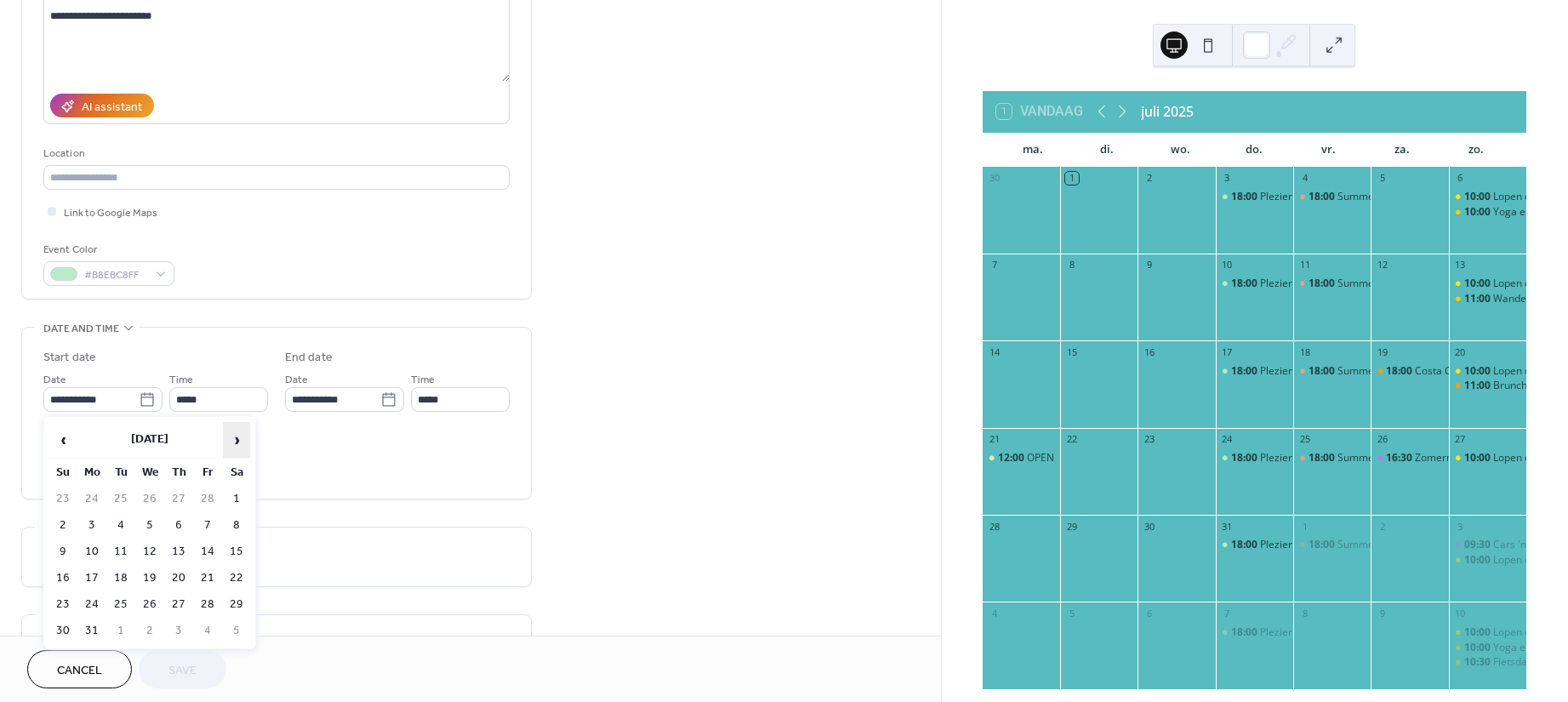 click on "›" at bounding box center [237, 440] 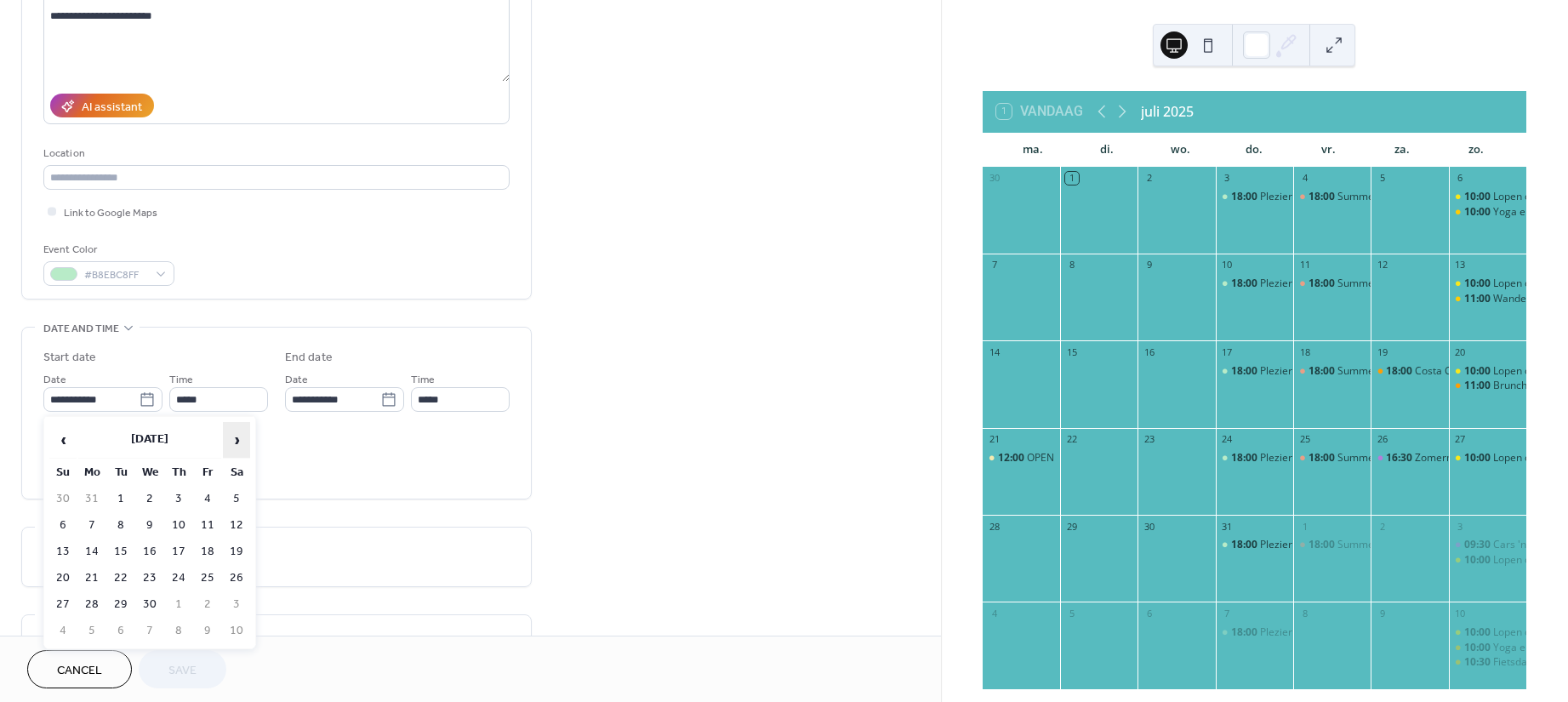 click on "›" at bounding box center (237, 440) 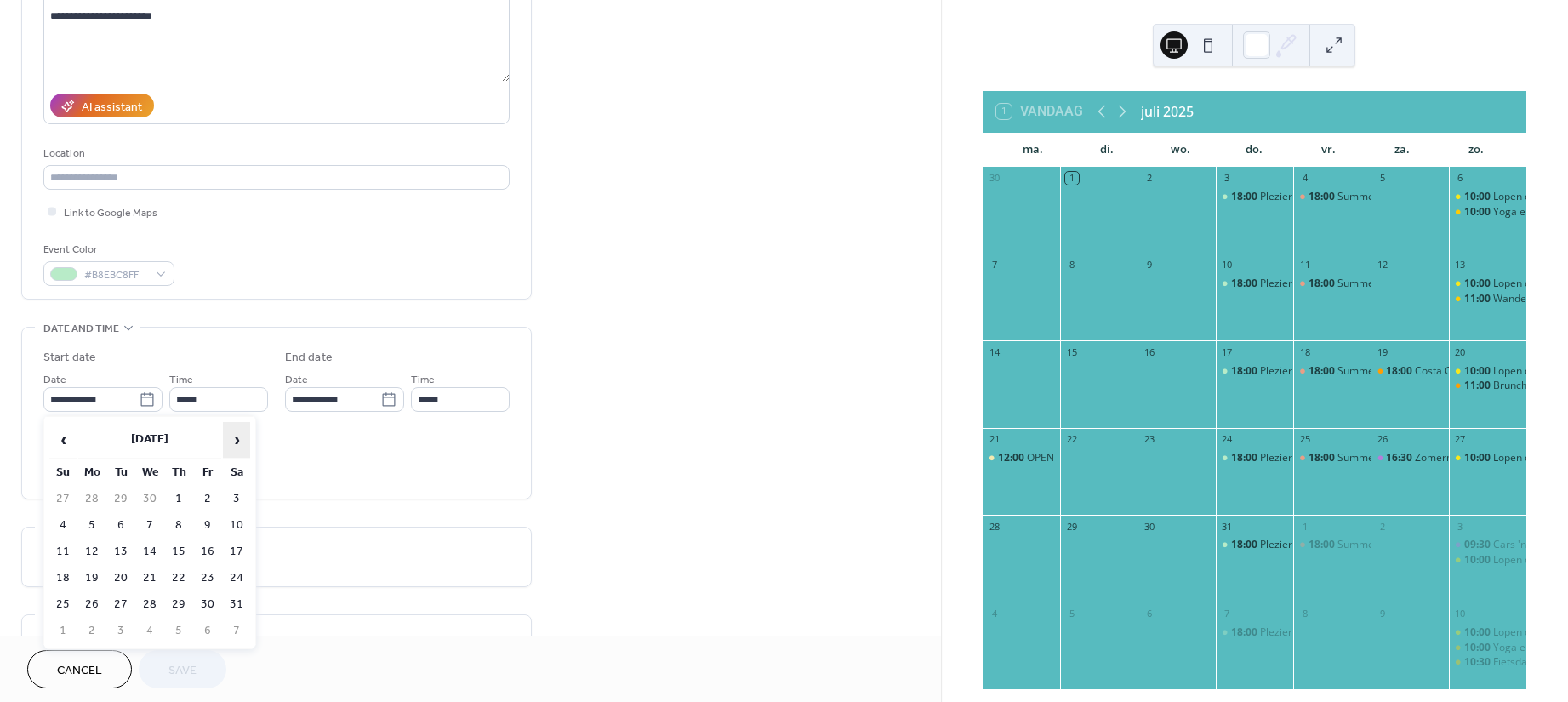 click on "›" at bounding box center (237, 440) 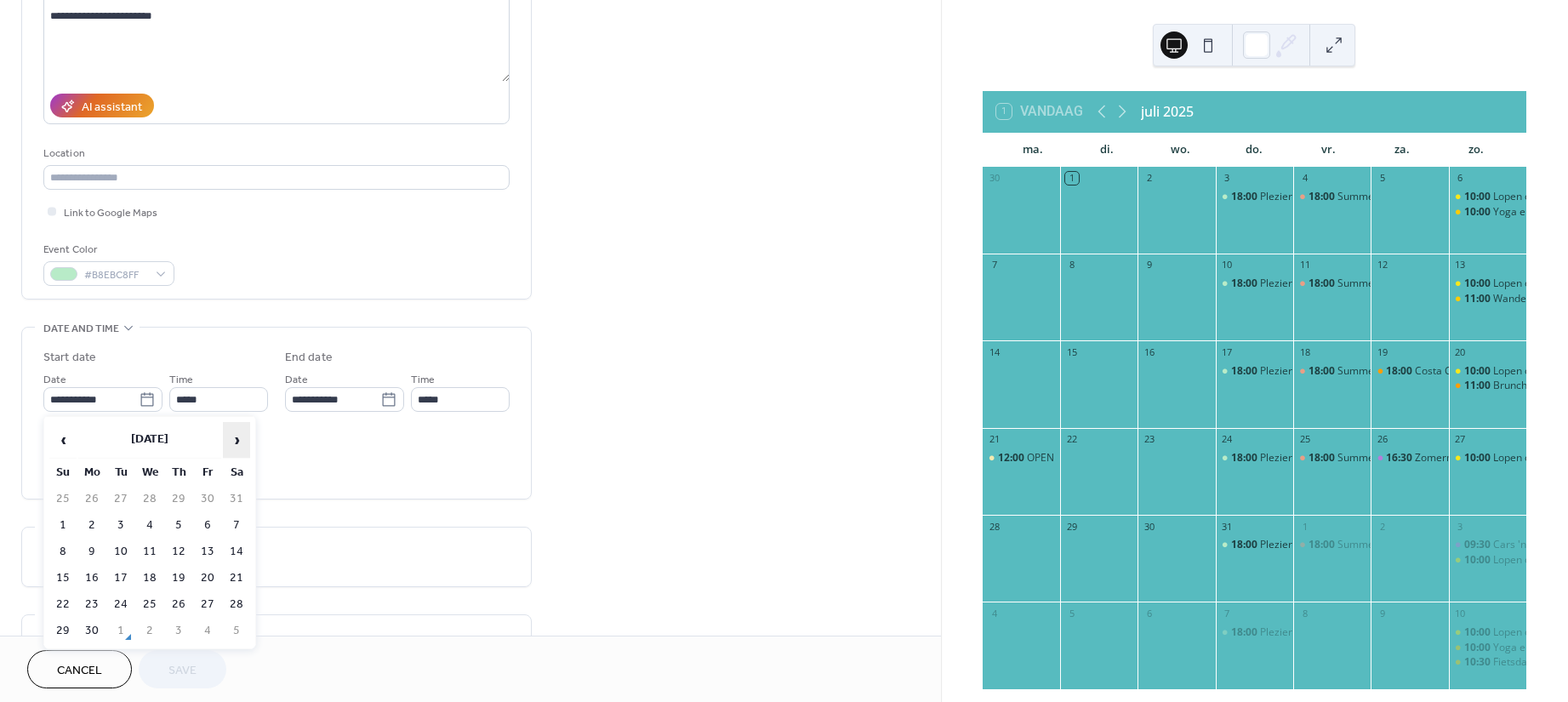 click on "›" at bounding box center [237, 440] 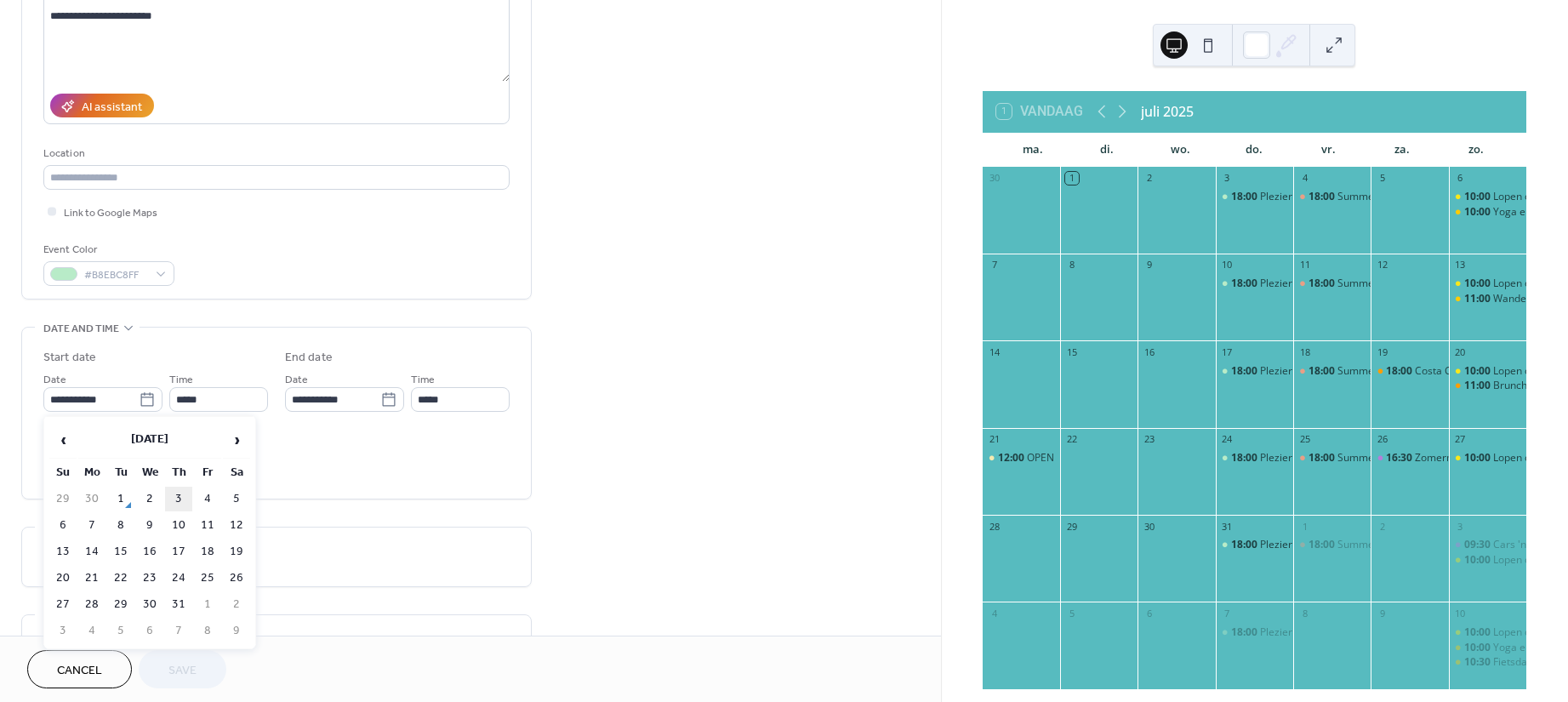 click on "3" at bounding box center (179, 499) 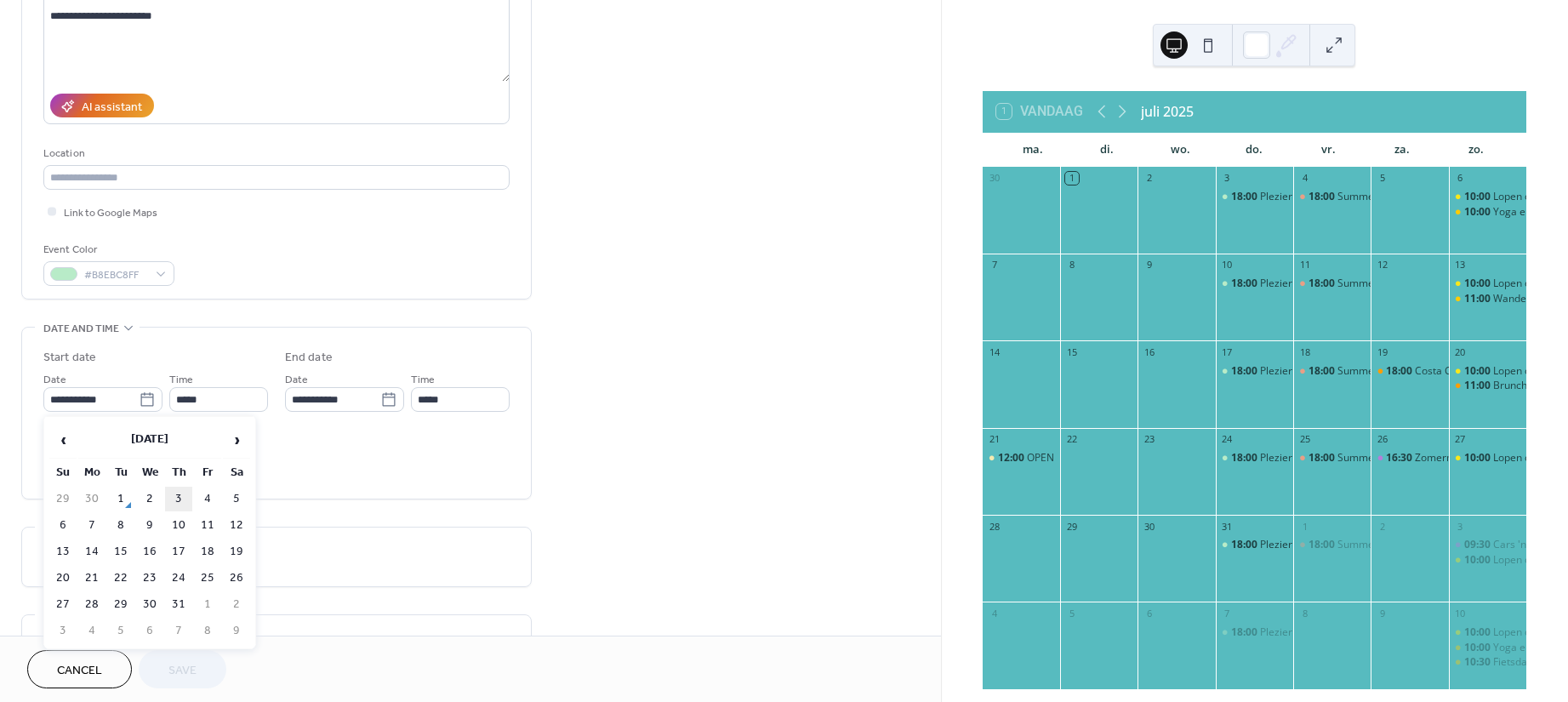 type on "**********" 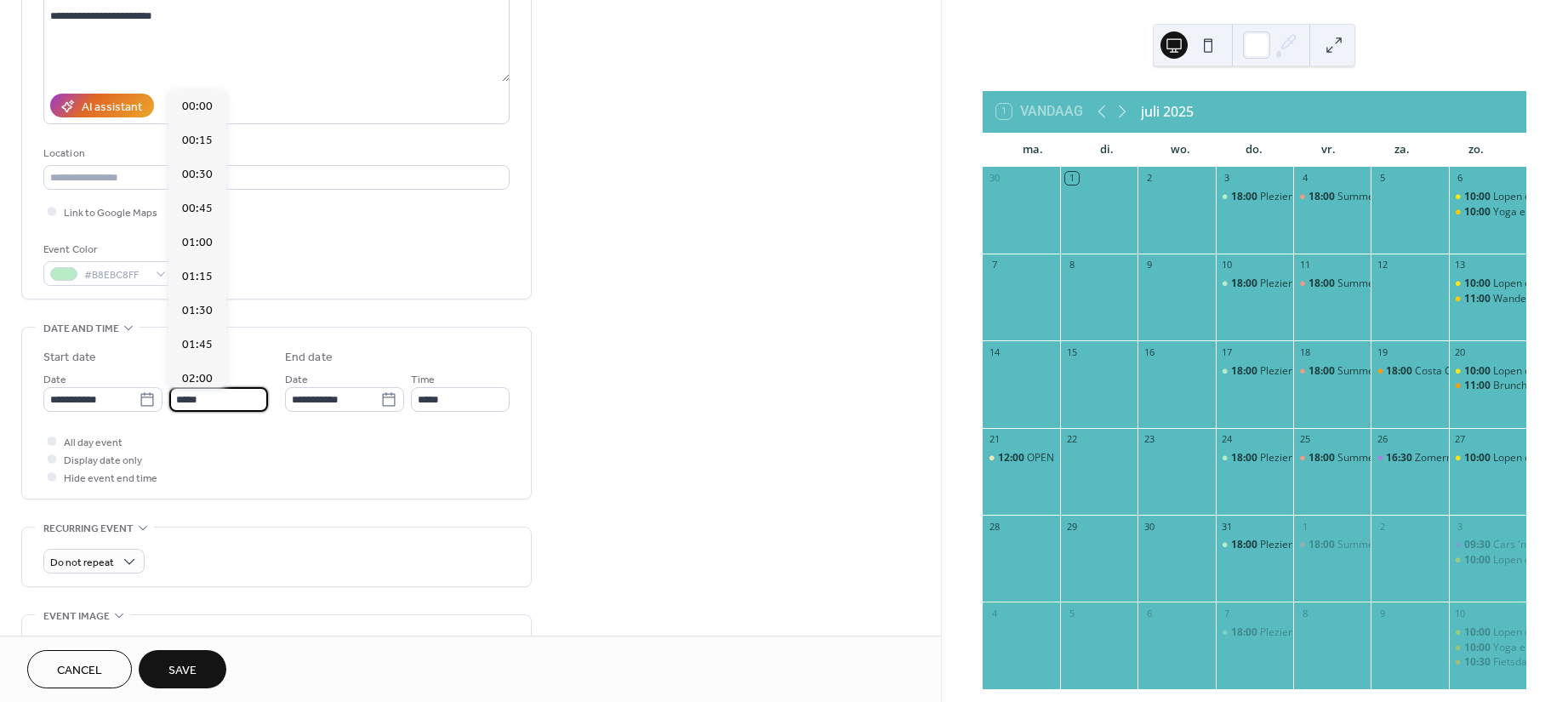 click on "*****" at bounding box center [219, 399] 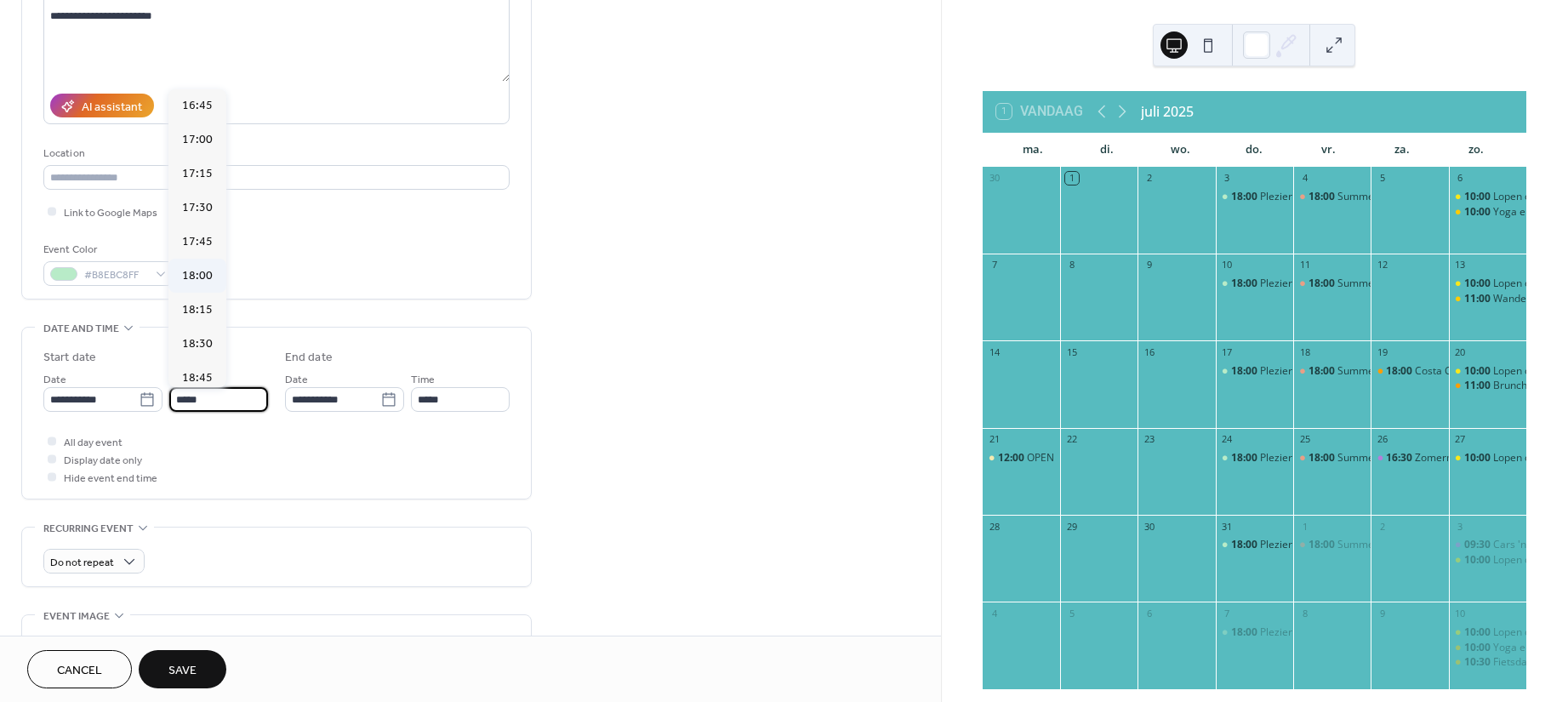 scroll, scrollTop: 2276, scrollLeft: 0, axis: vertical 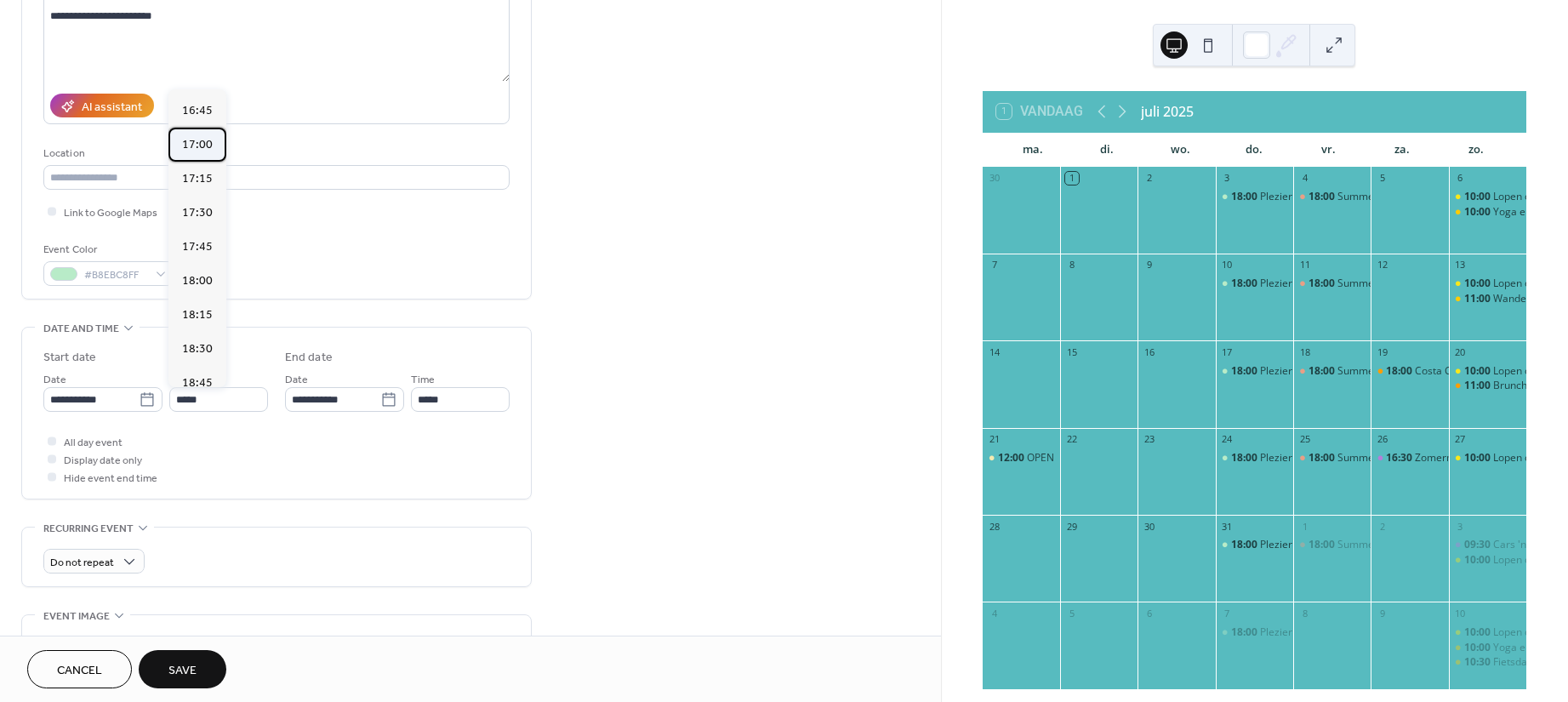 click on "17:00" at bounding box center [197, 144] 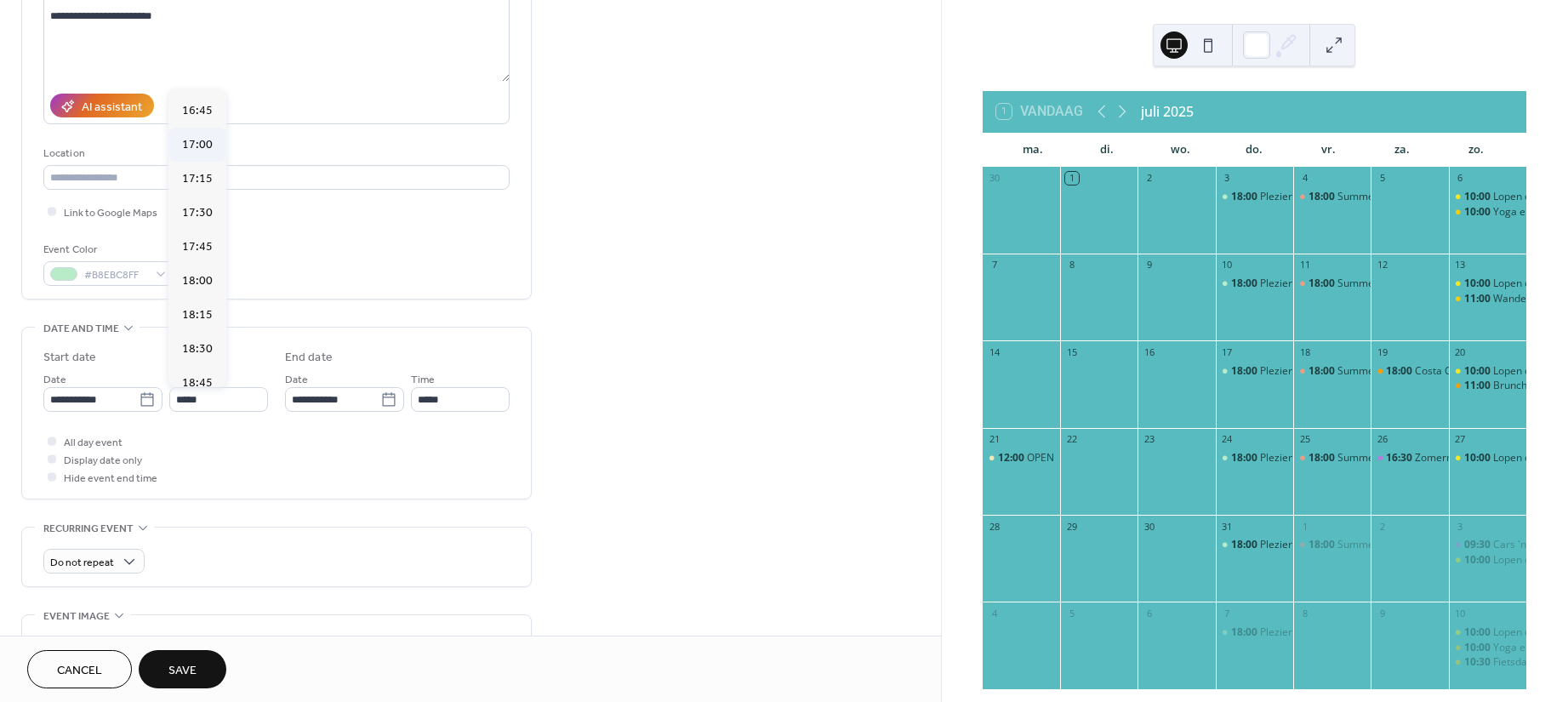 type on "*****" 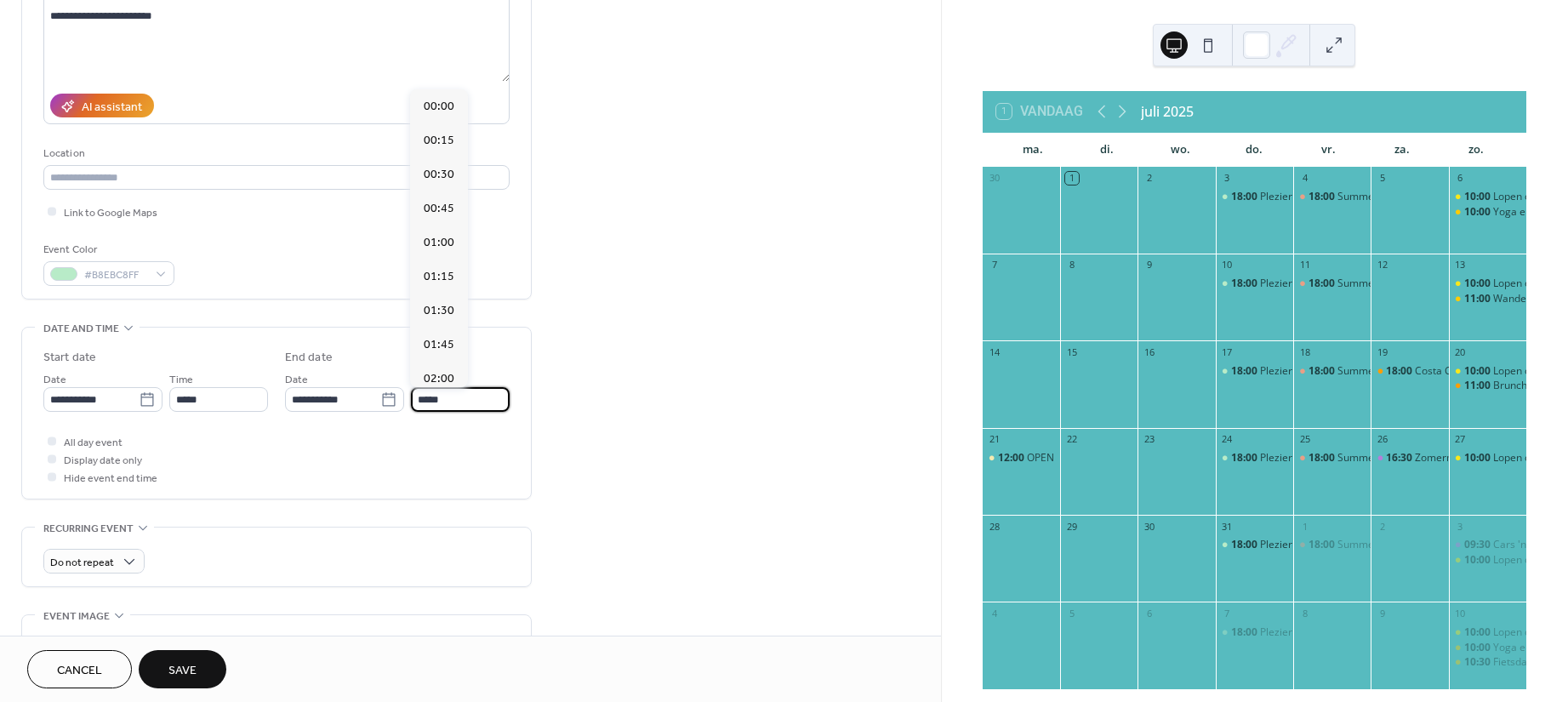 click on "*****" at bounding box center (460, 399) 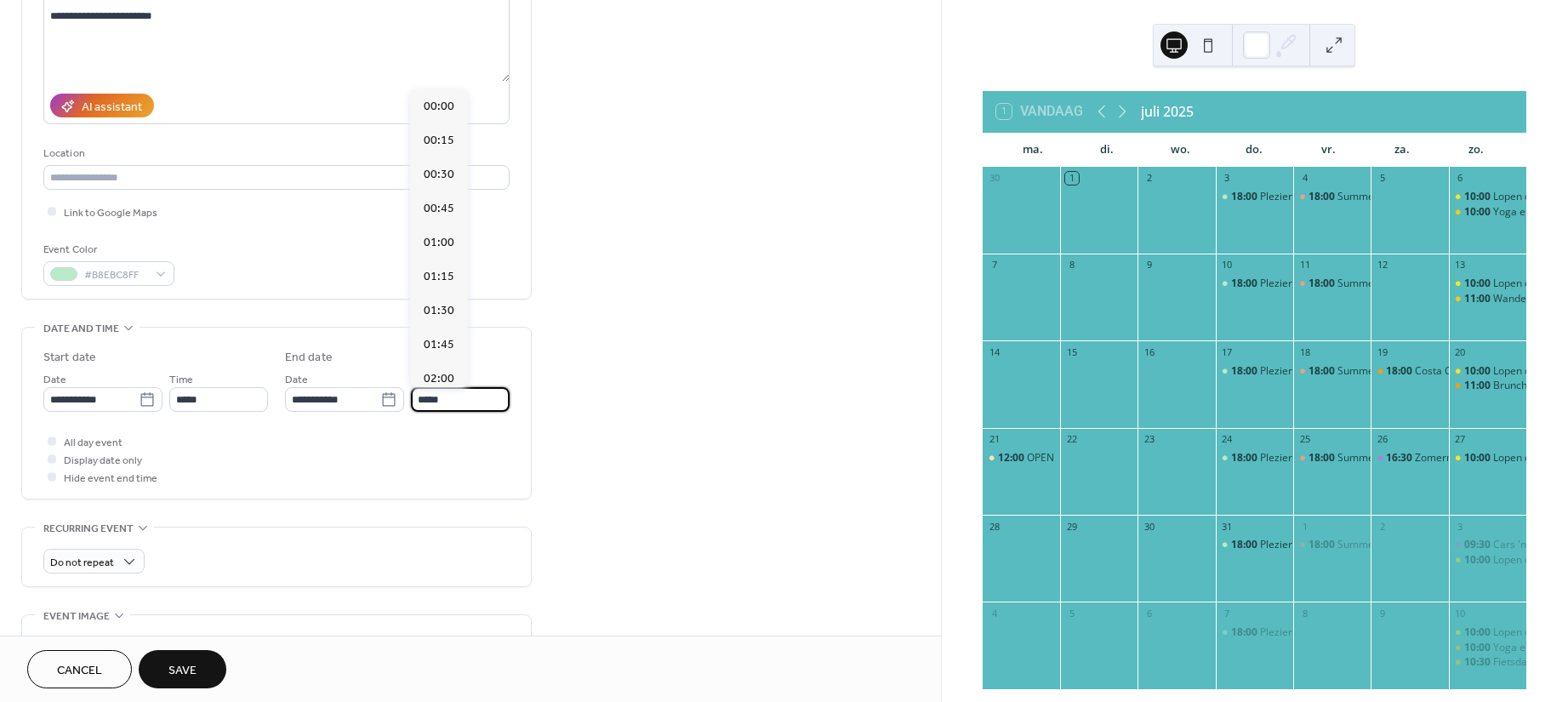 scroll, scrollTop: 684, scrollLeft: 0, axis: vertical 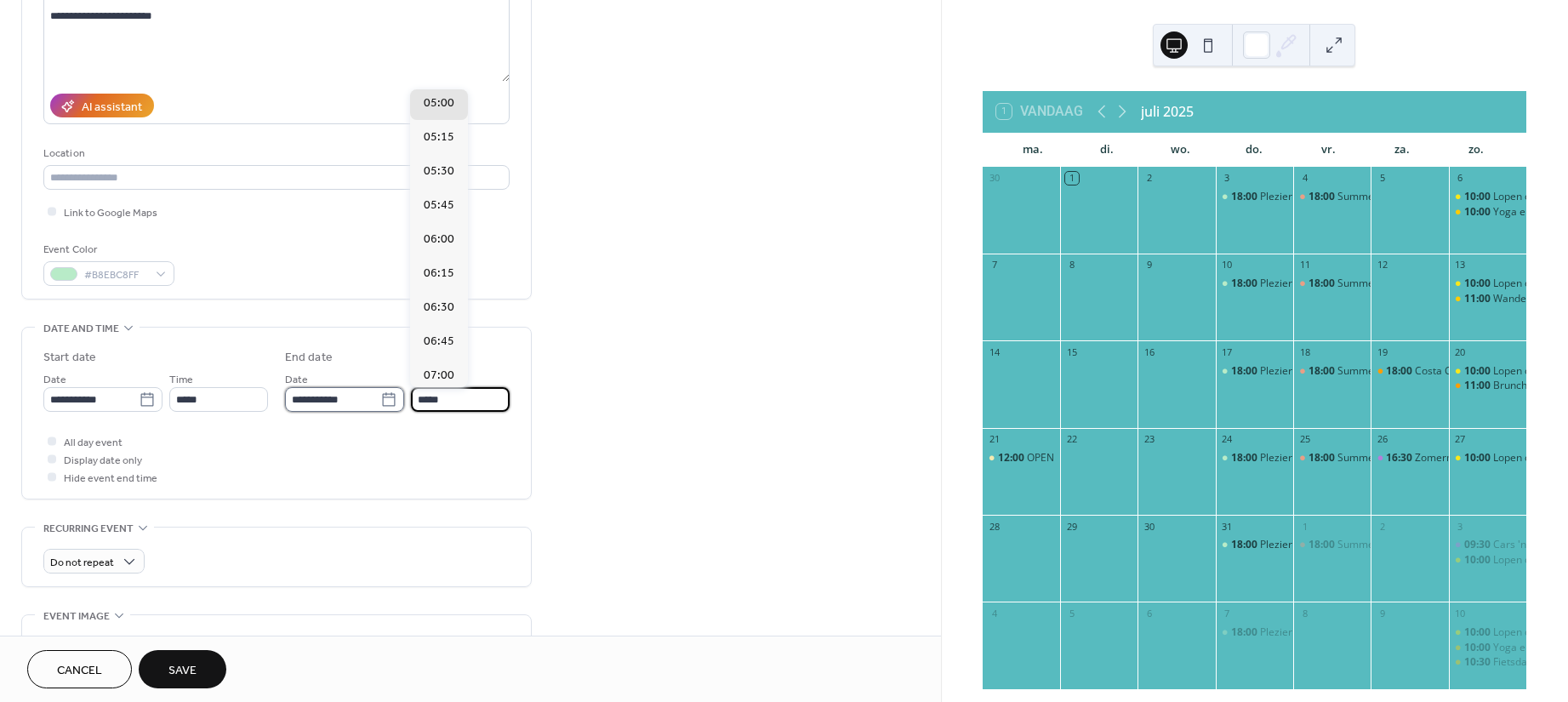 click on "**********" at bounding box center (333, 399) 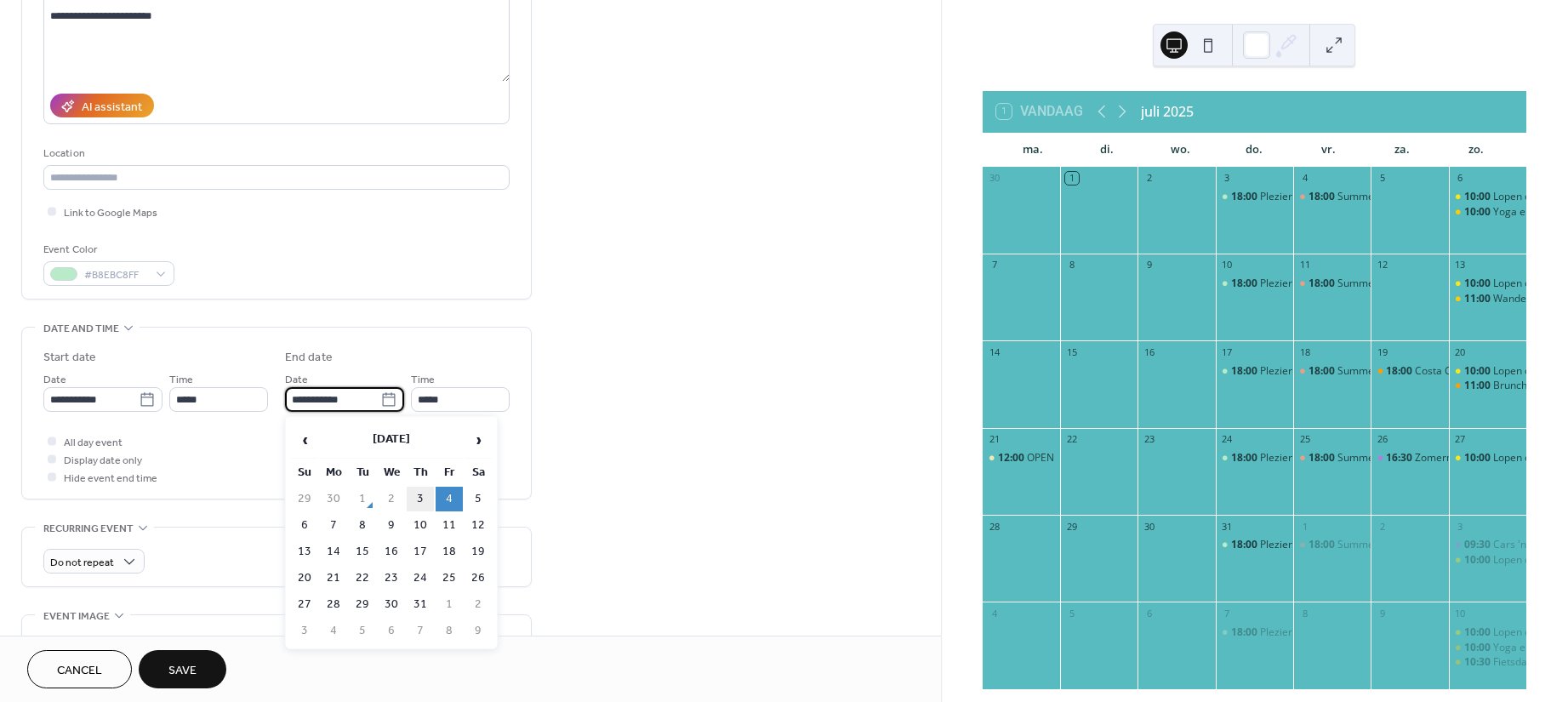 click on "3" at bounding box center (420, 499) 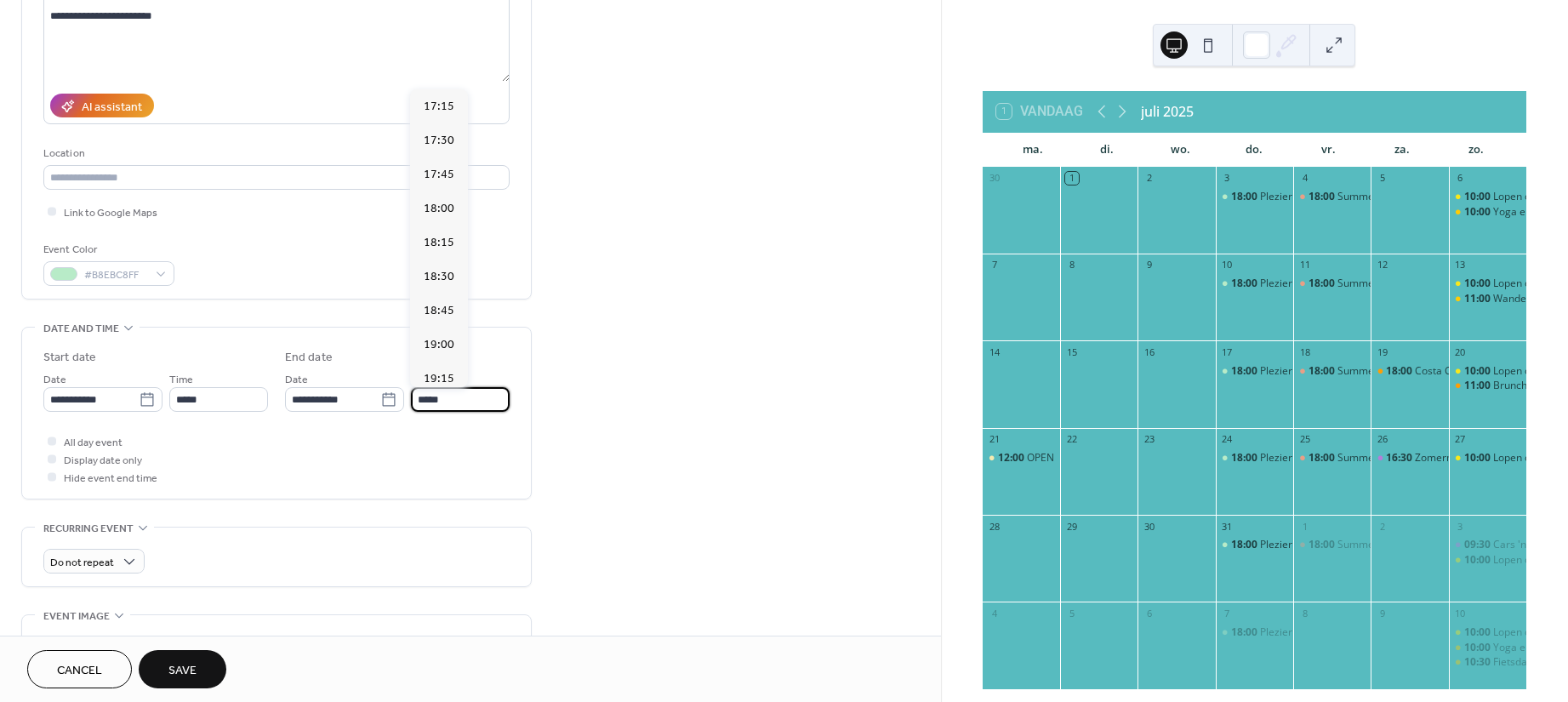 click on "*****" at bounding box center (460, 399) 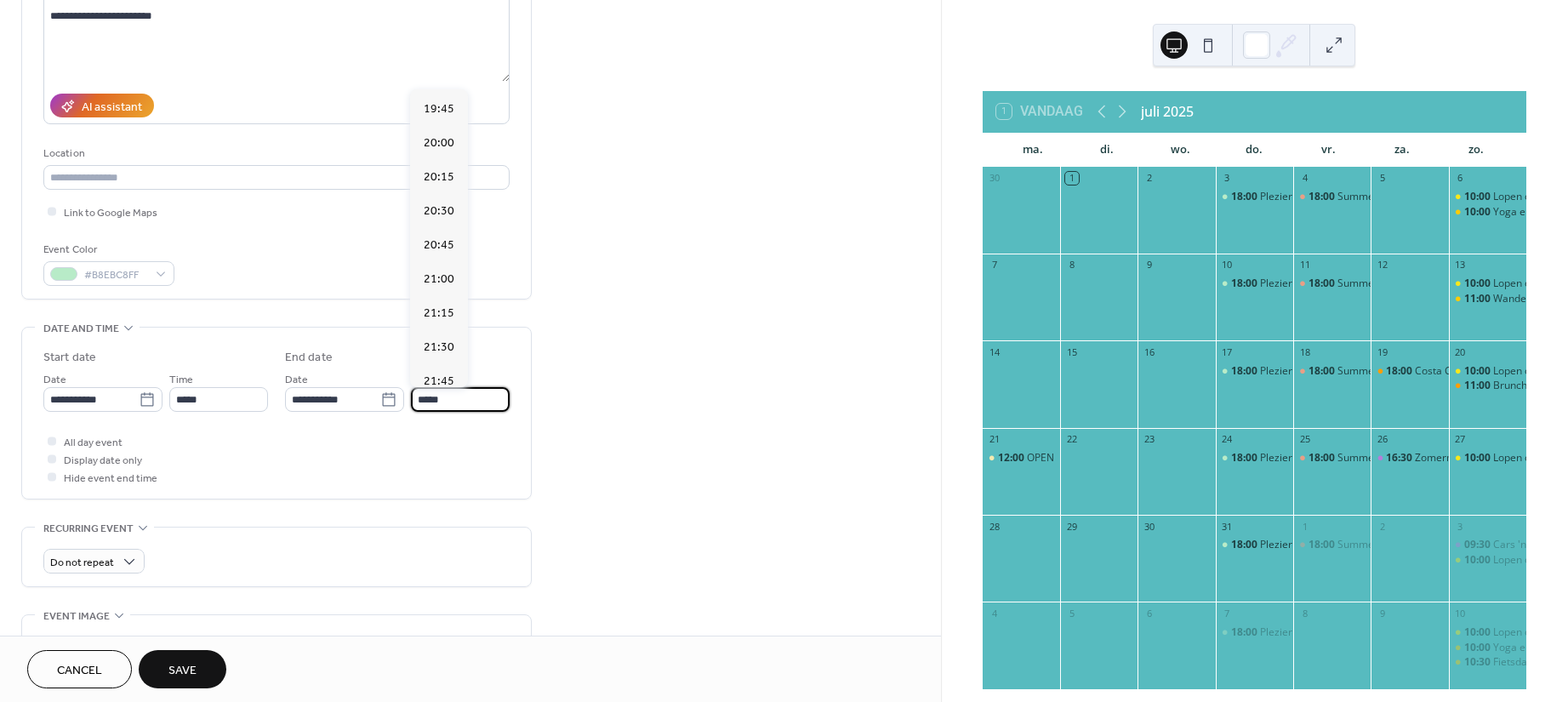 scroll, scrollTop: 340, scrollLeft: 0, axis: vertical 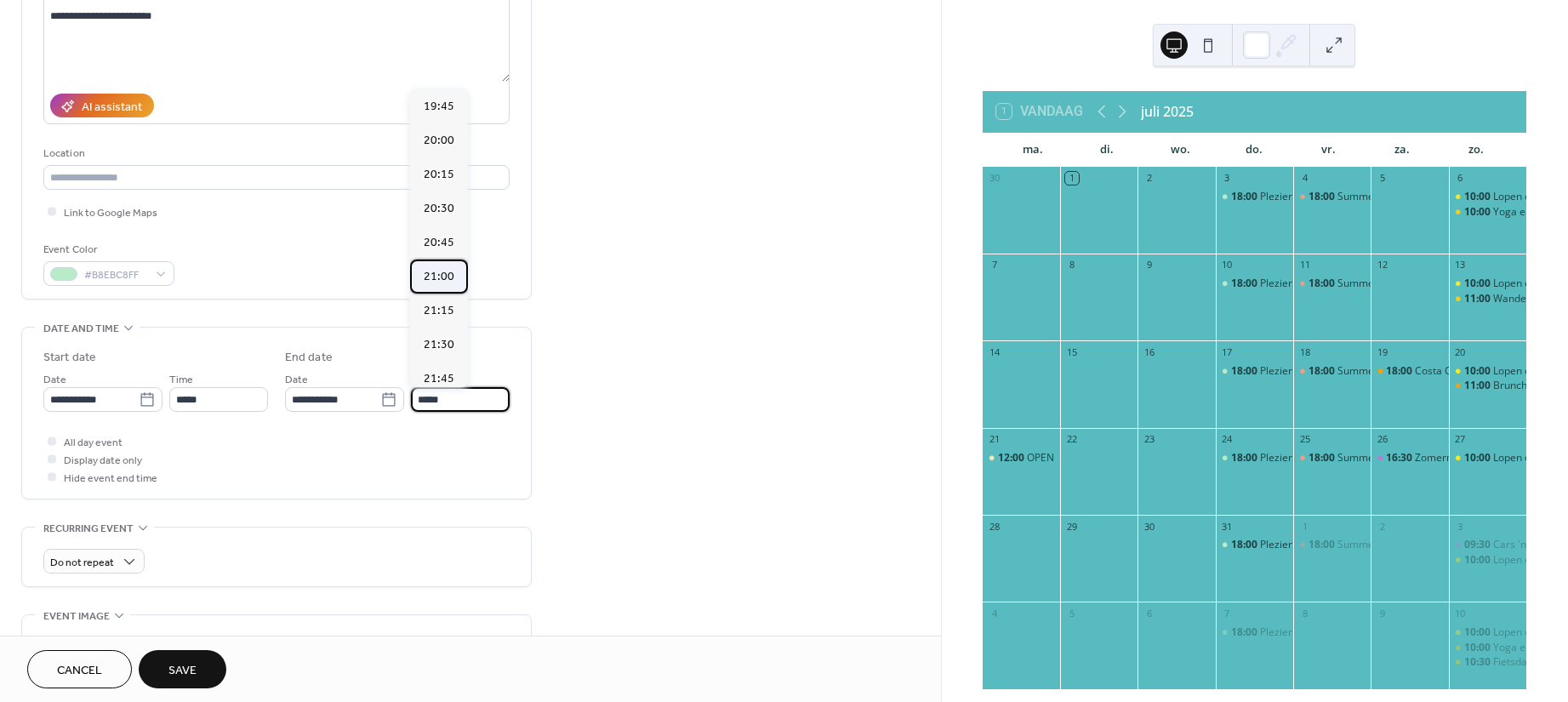 click on "21:00" at bounding box center (439, 276) 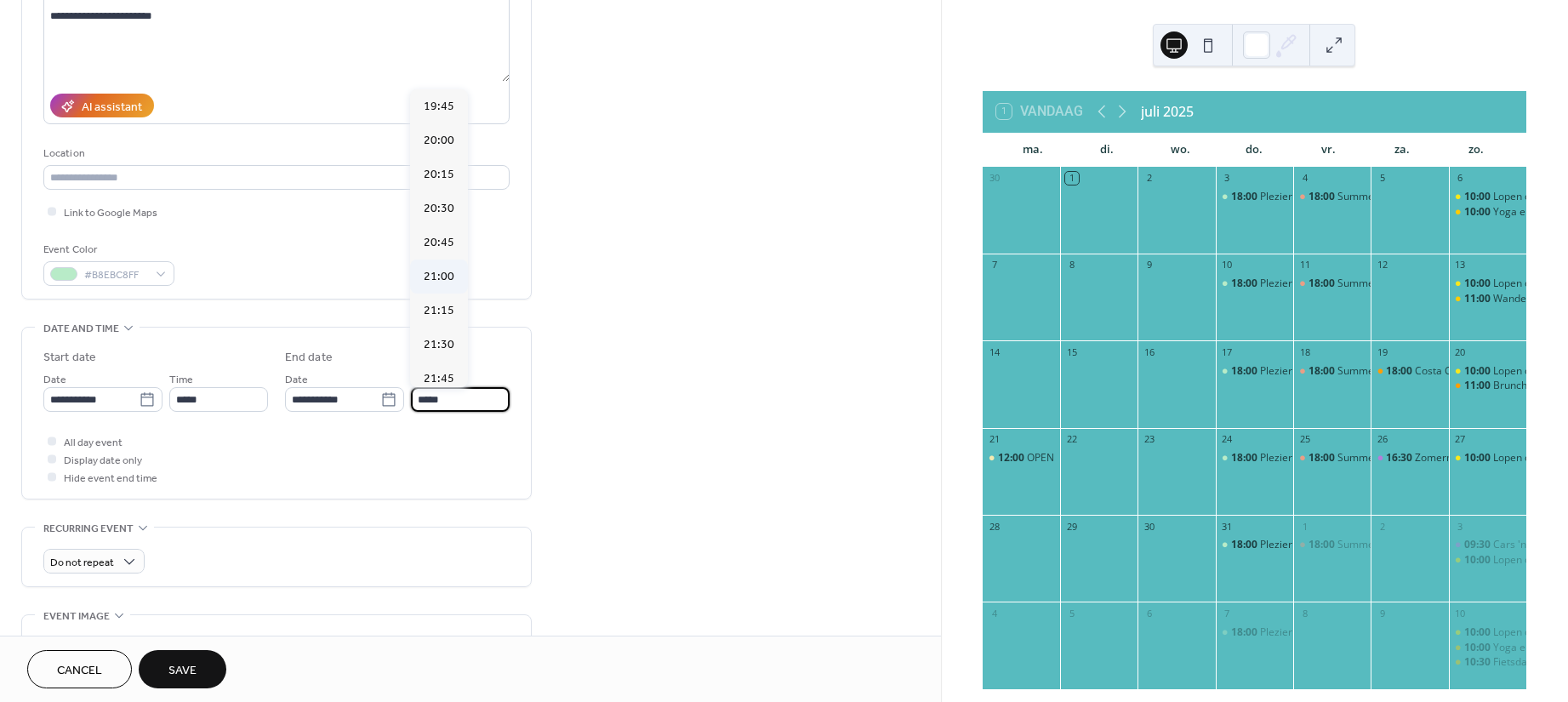 type on "*****" 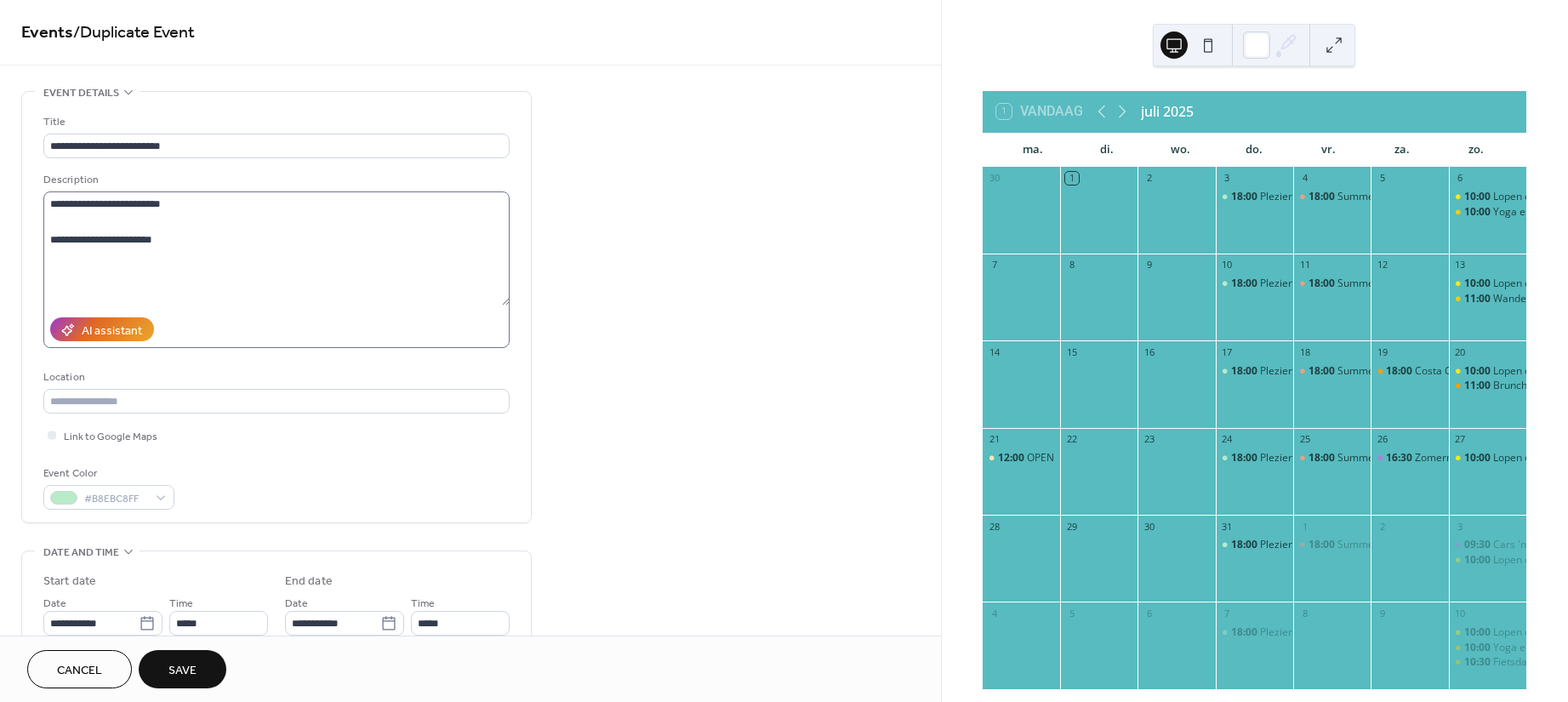 scroll, scrollTop: 0, scrollLeft: 0, axis: both 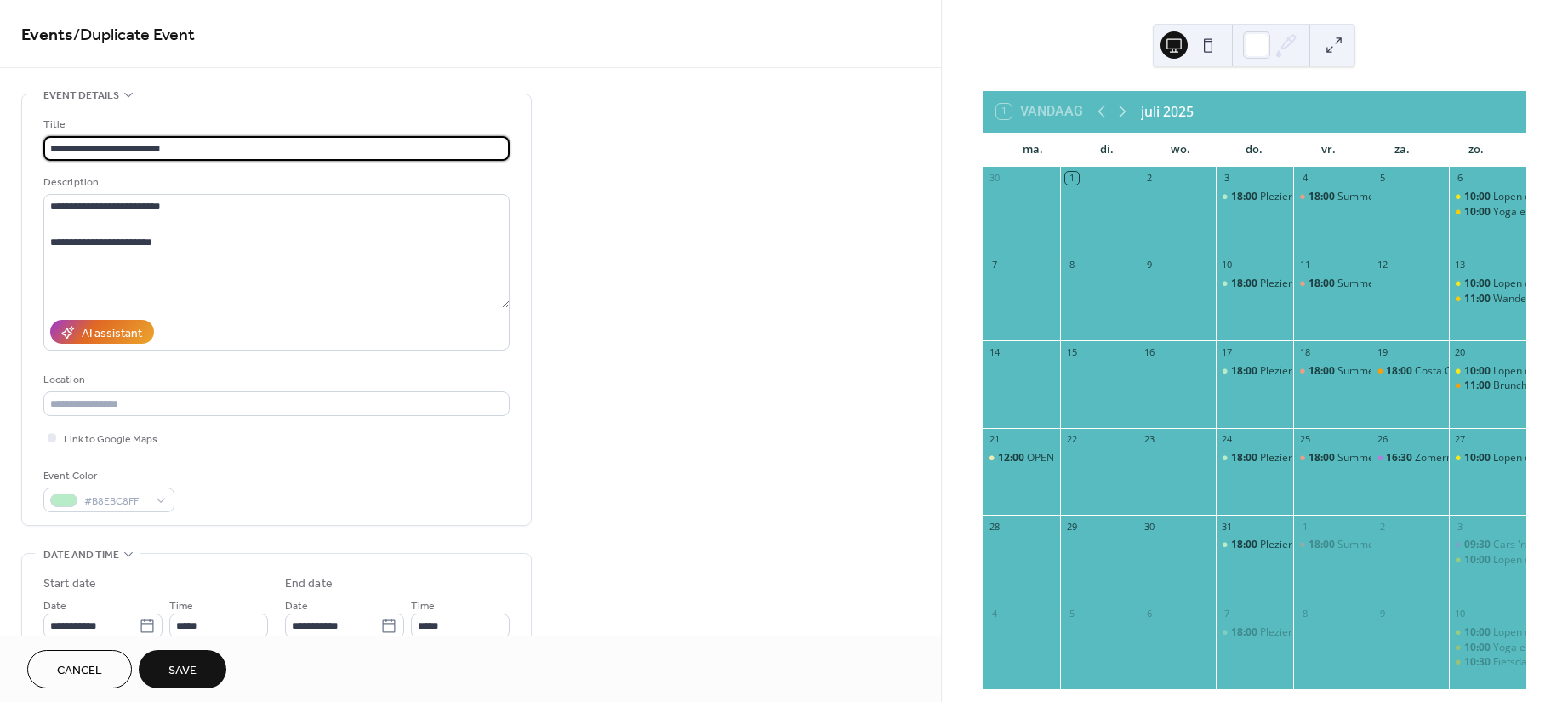 drag, startPoint x: 193, startPoint y: 154, endPoint x: 44, endPoint y: 151, distance: 149.0302 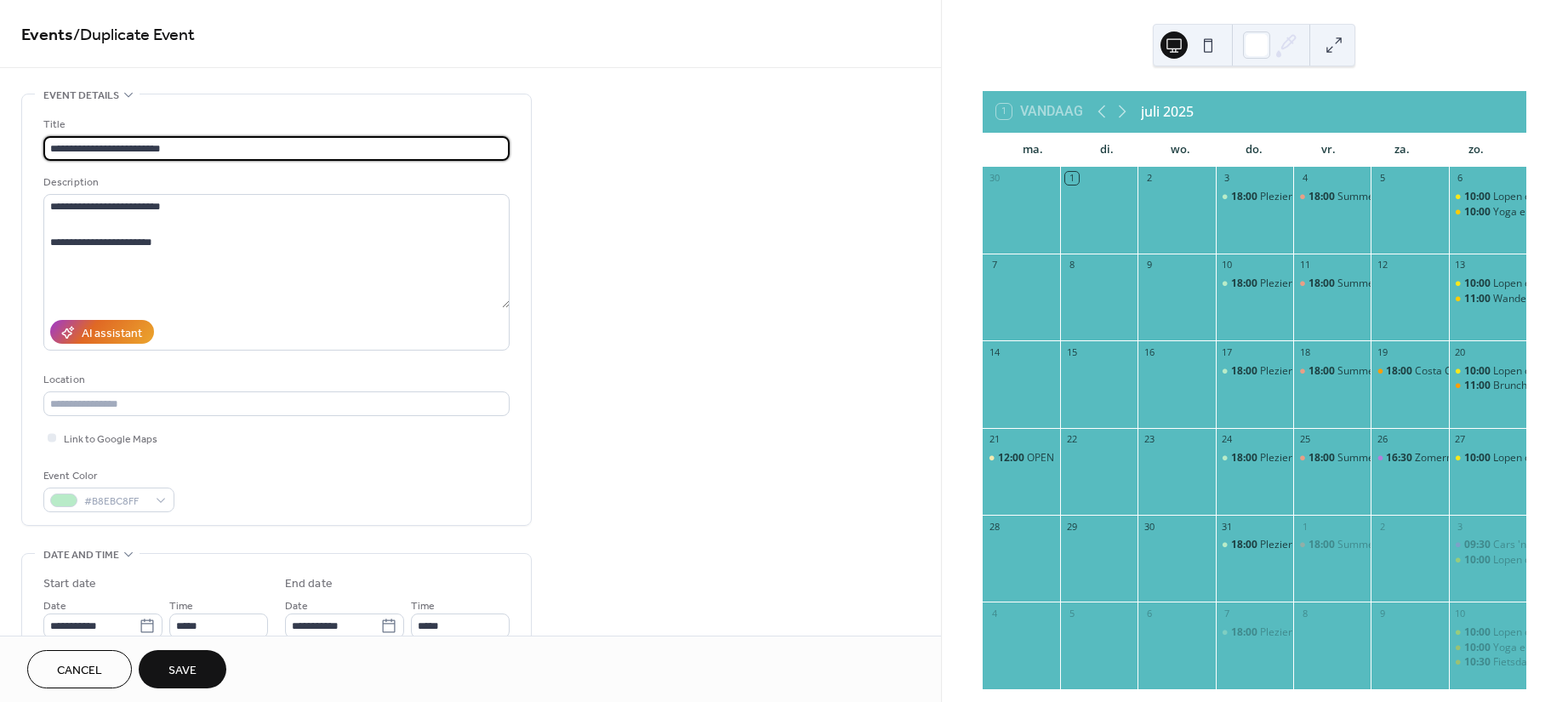 click on "**********" at bounding box center [470, 612] 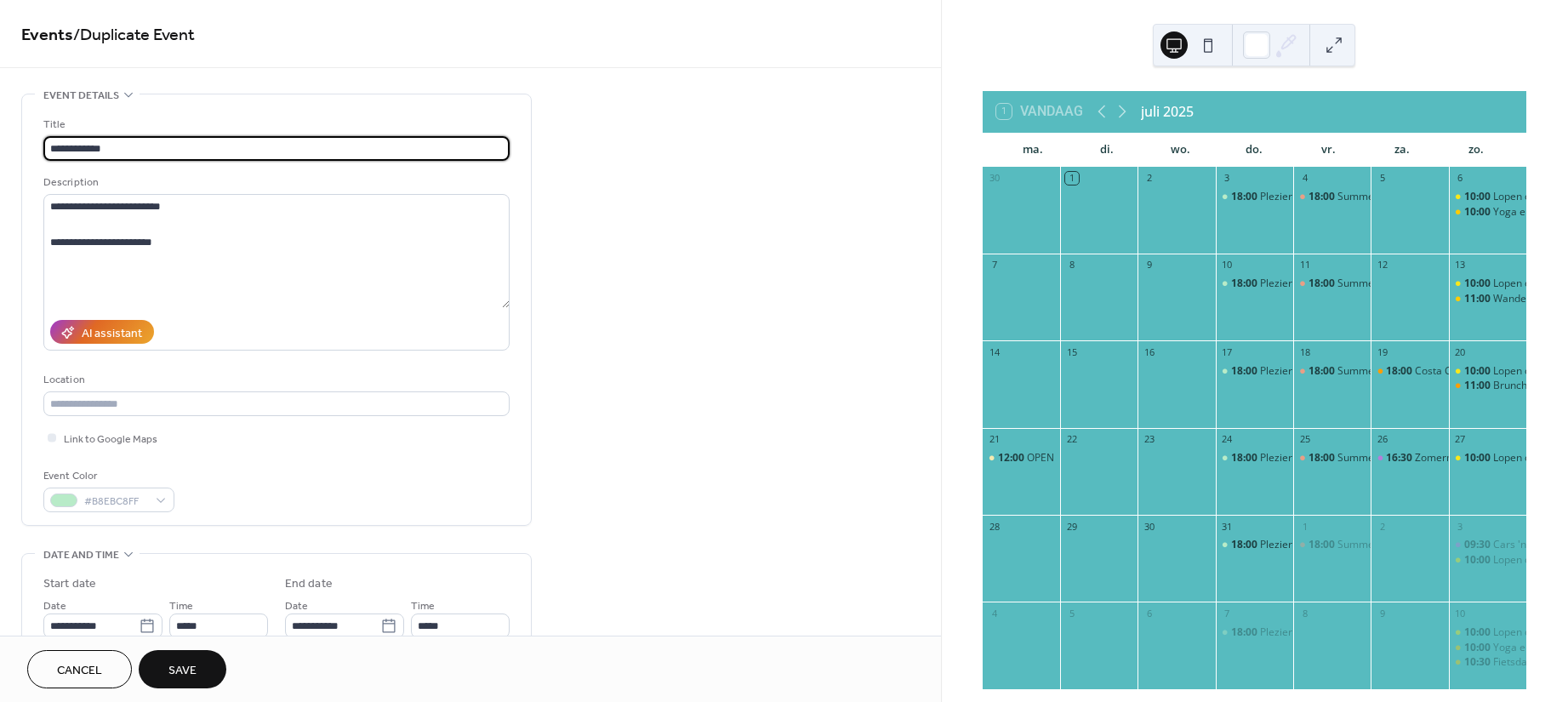 type on "**********" 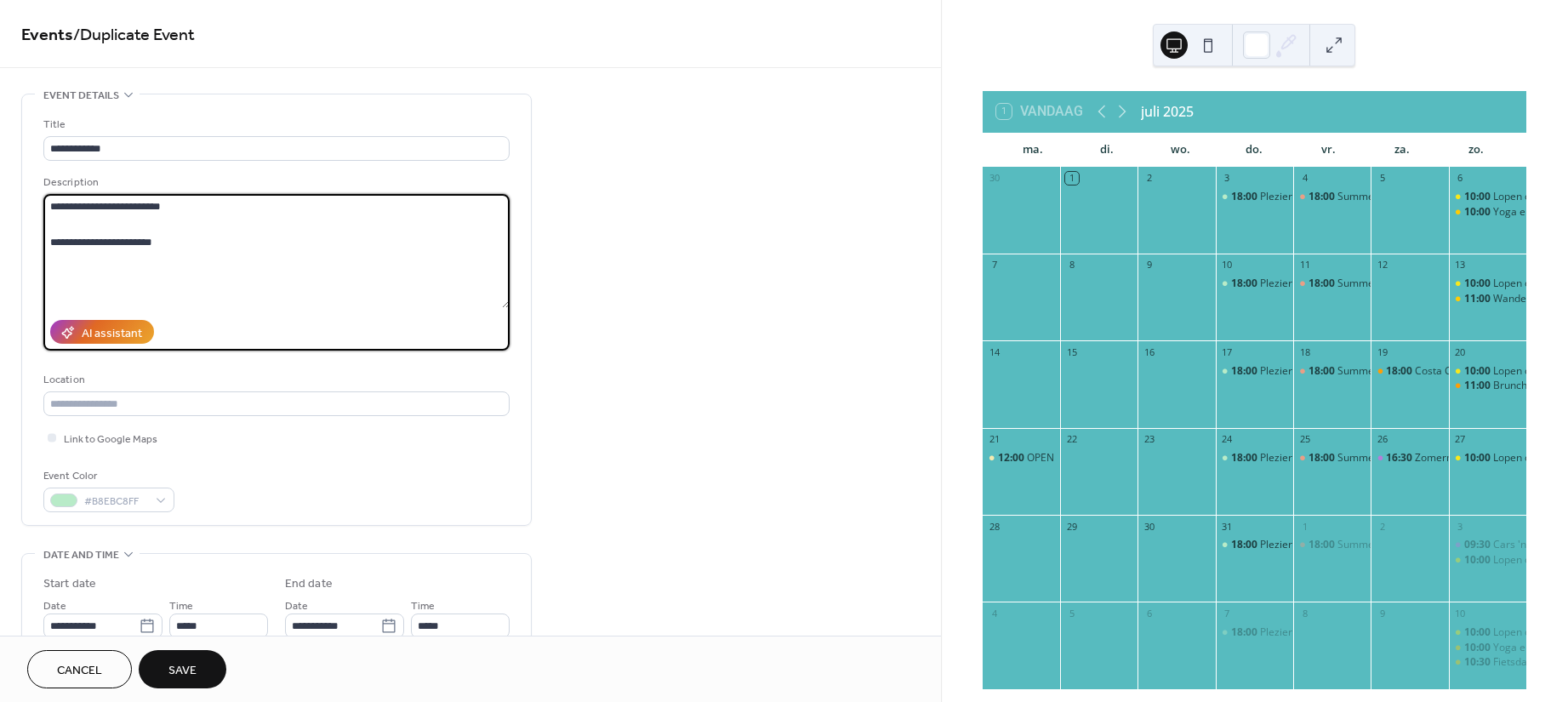 drag, startPoint x: 180, startPoint y: 208, endPoint x: 16, endPoint y: 208, distance: 164 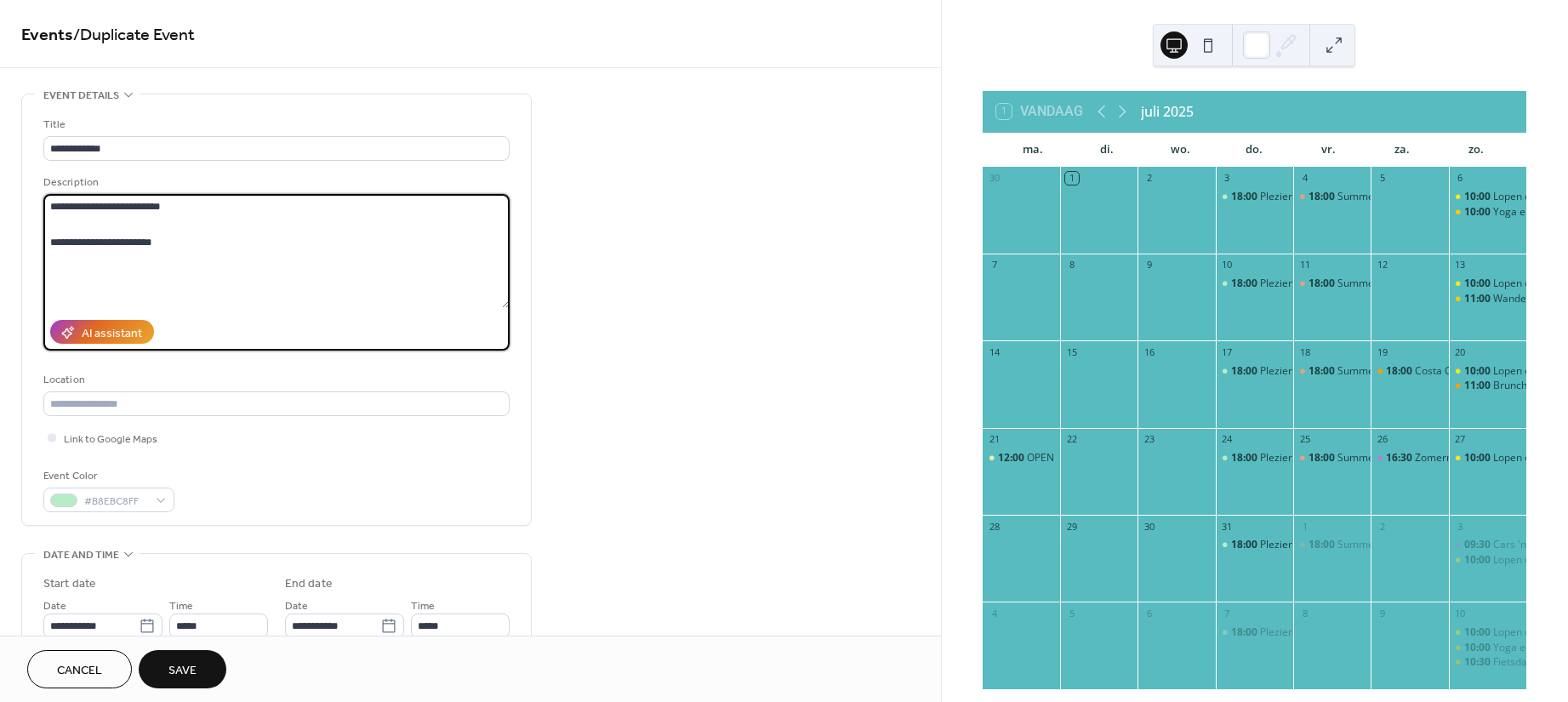 click on "**********" at bounding box center [470, 612] 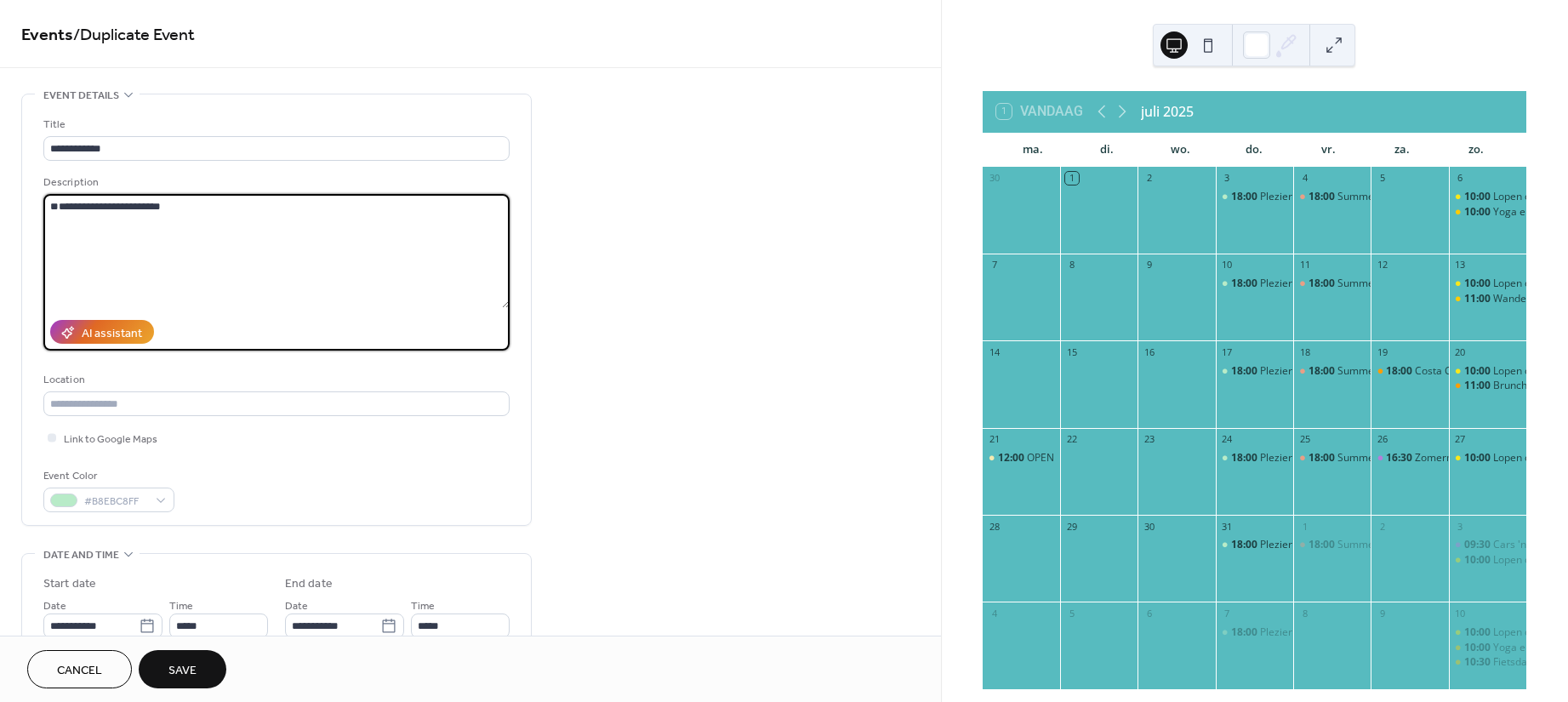 paste on "**********" 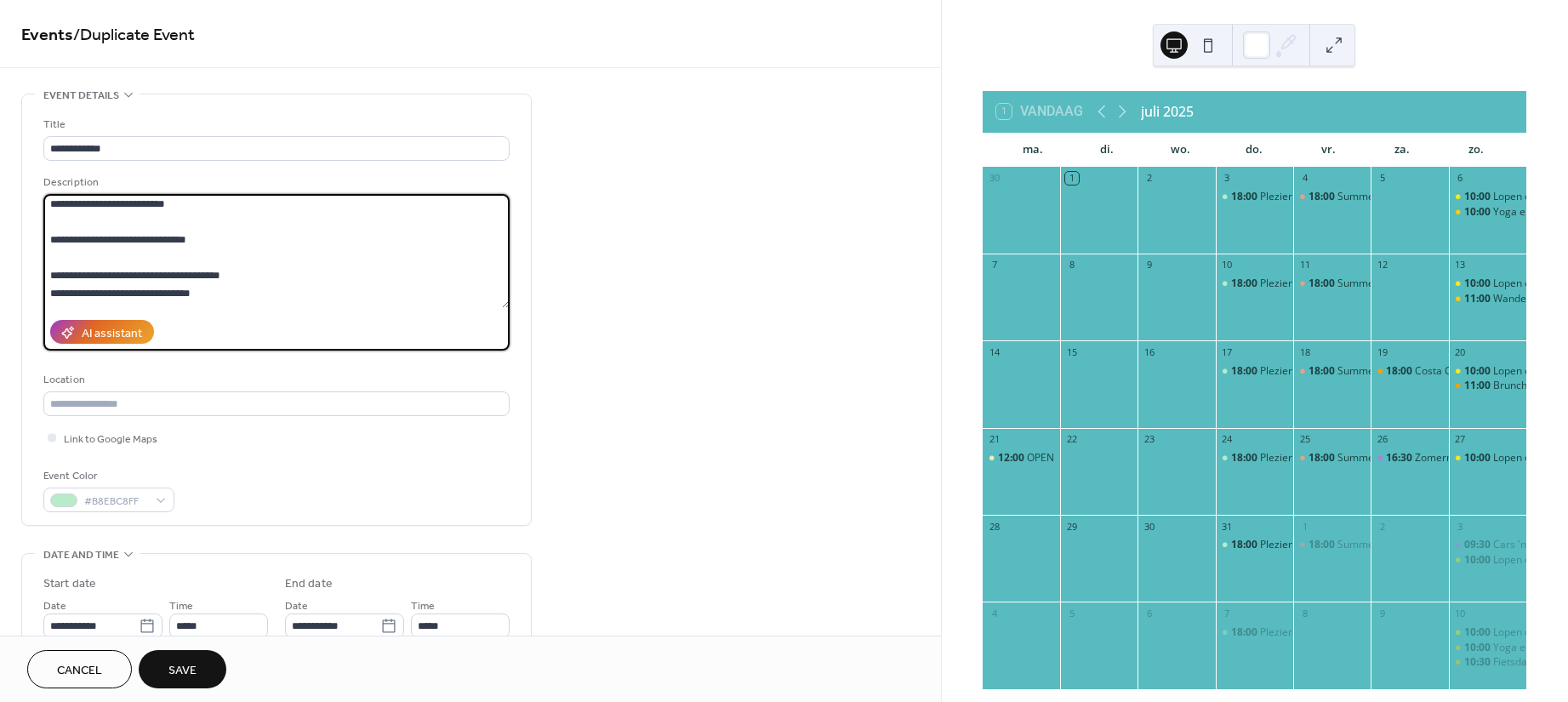 scroll, scrollTop: 0, scrollLeft: 0, axis: both 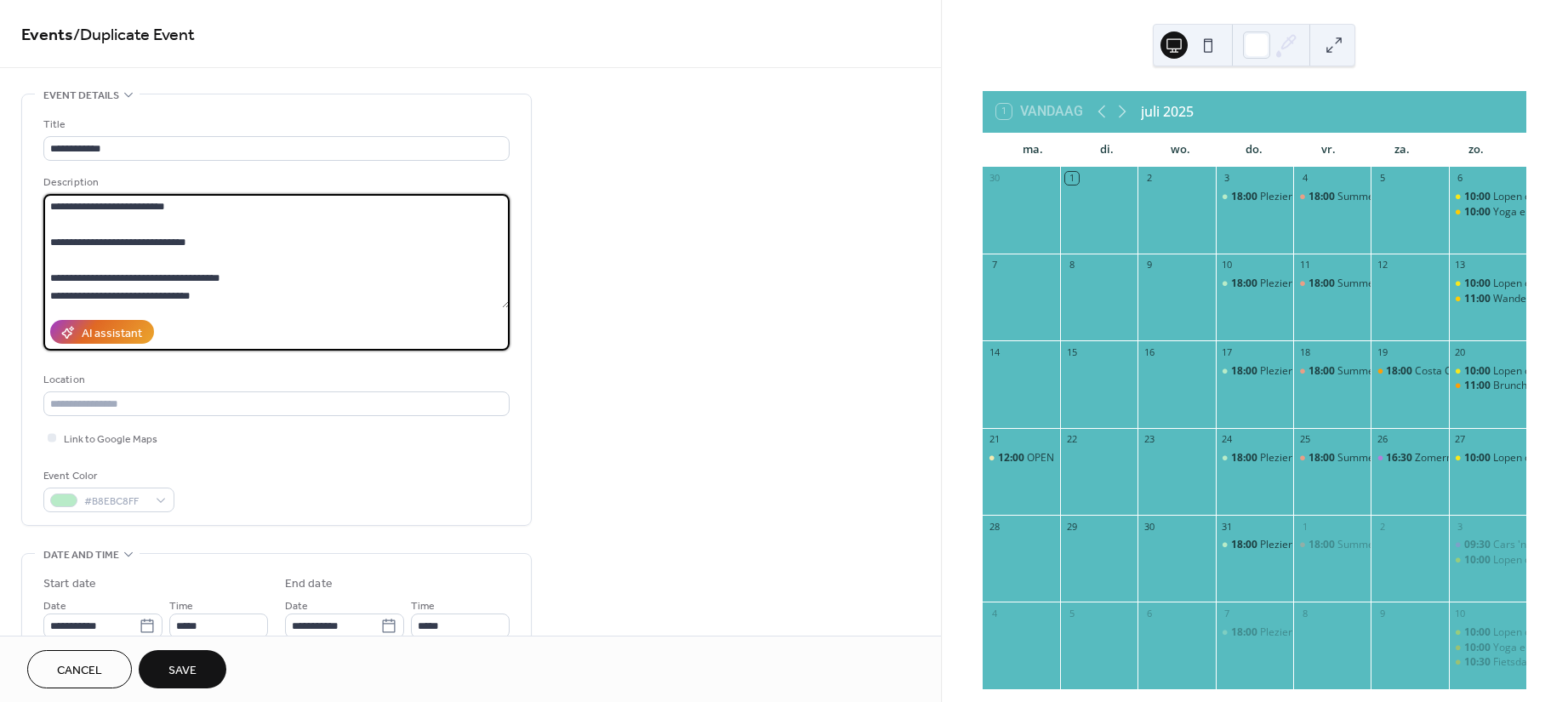 click on "**********" at bounding box center [277, 251] 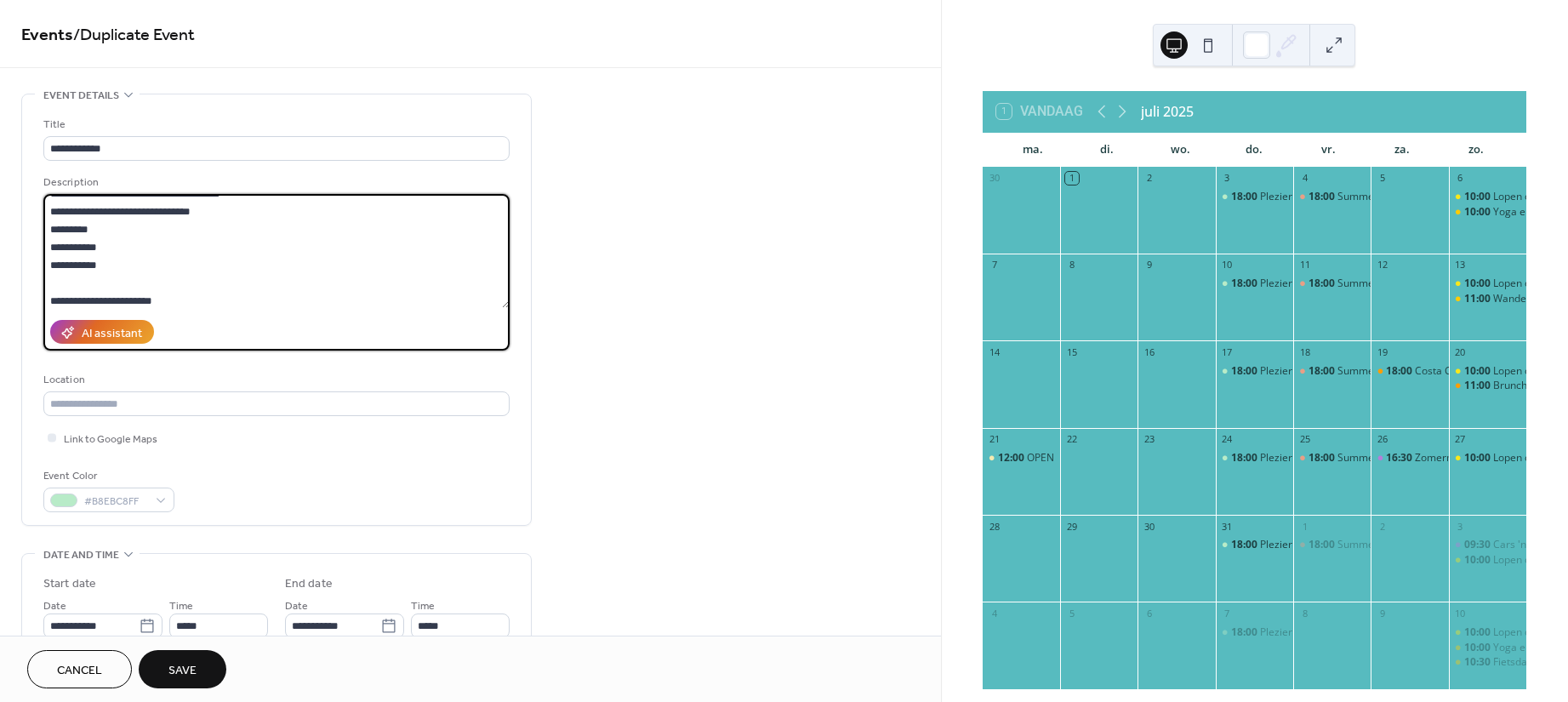 scroll, scrollTop: 106, scrollLeft: 0, axis: vertical 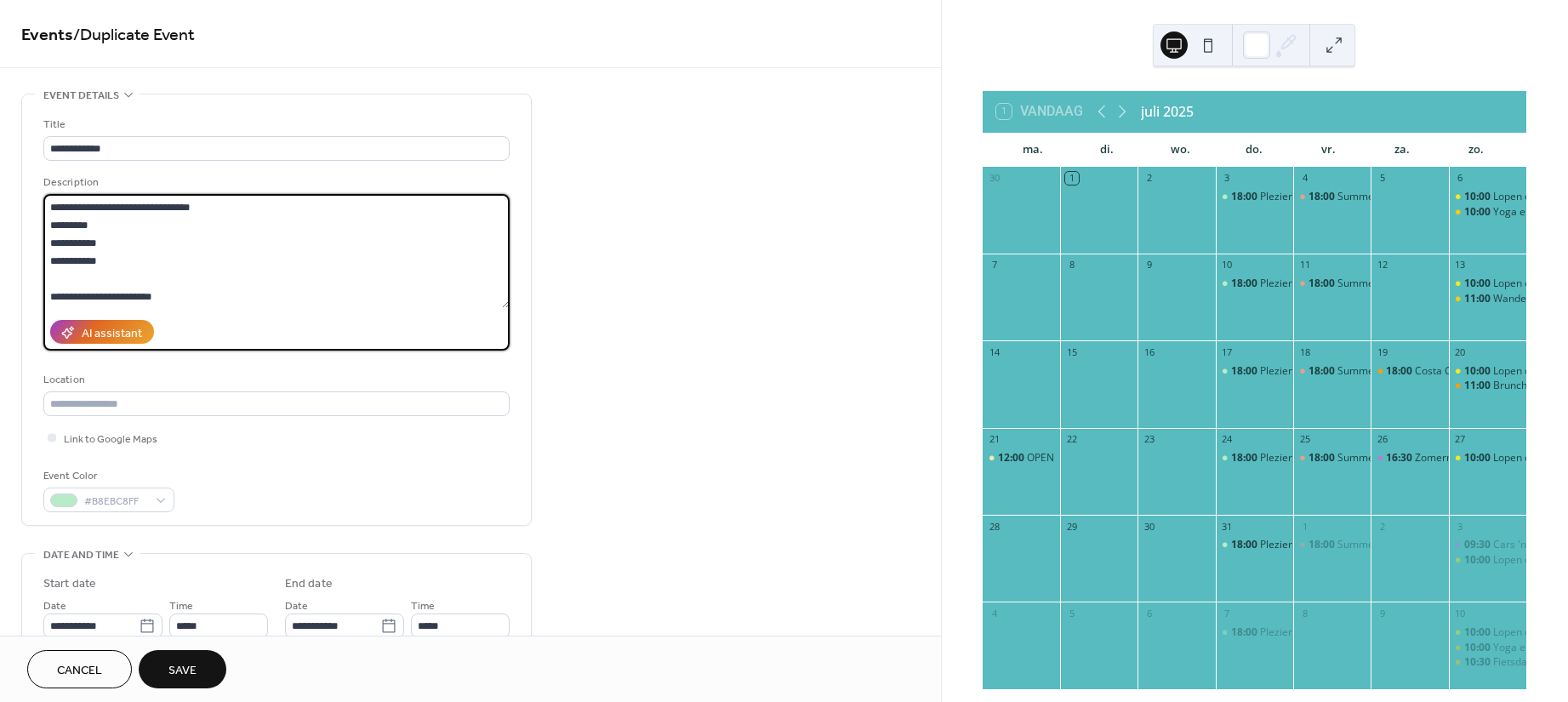 click on "**********" at bounding box center [277, 251] 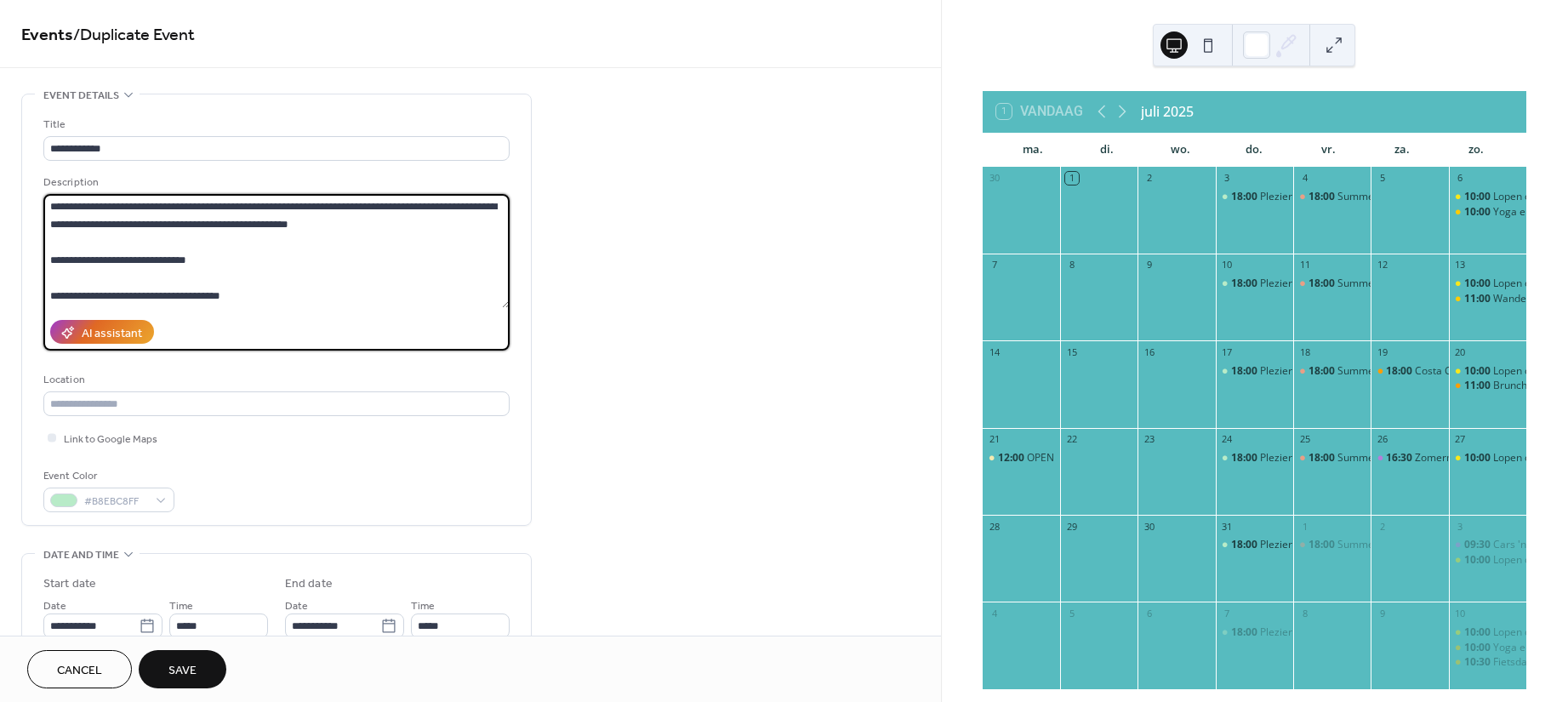 click on "**********" at bounding box center [277, 251] 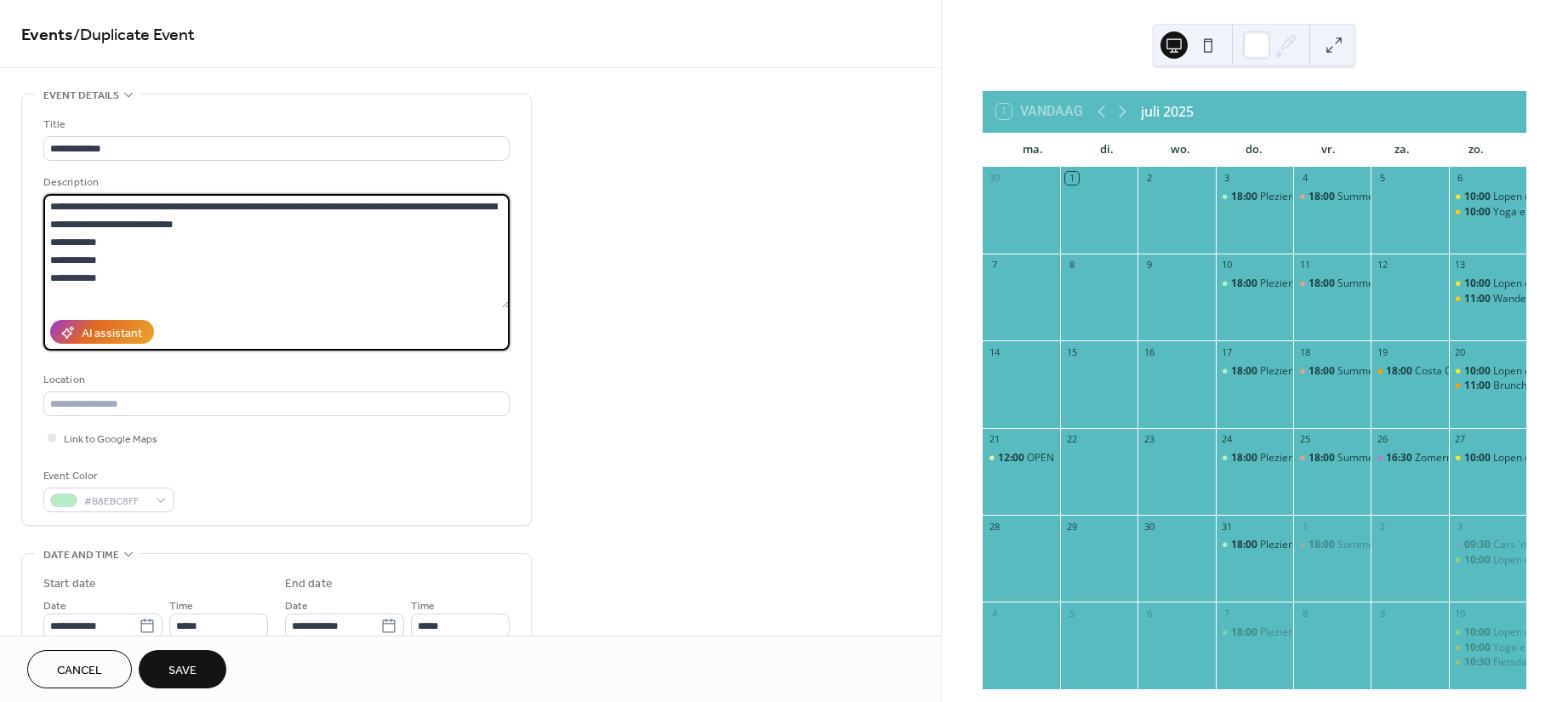 scroll, scrollTop: 15, scrollLeft: 0, axis: vertical 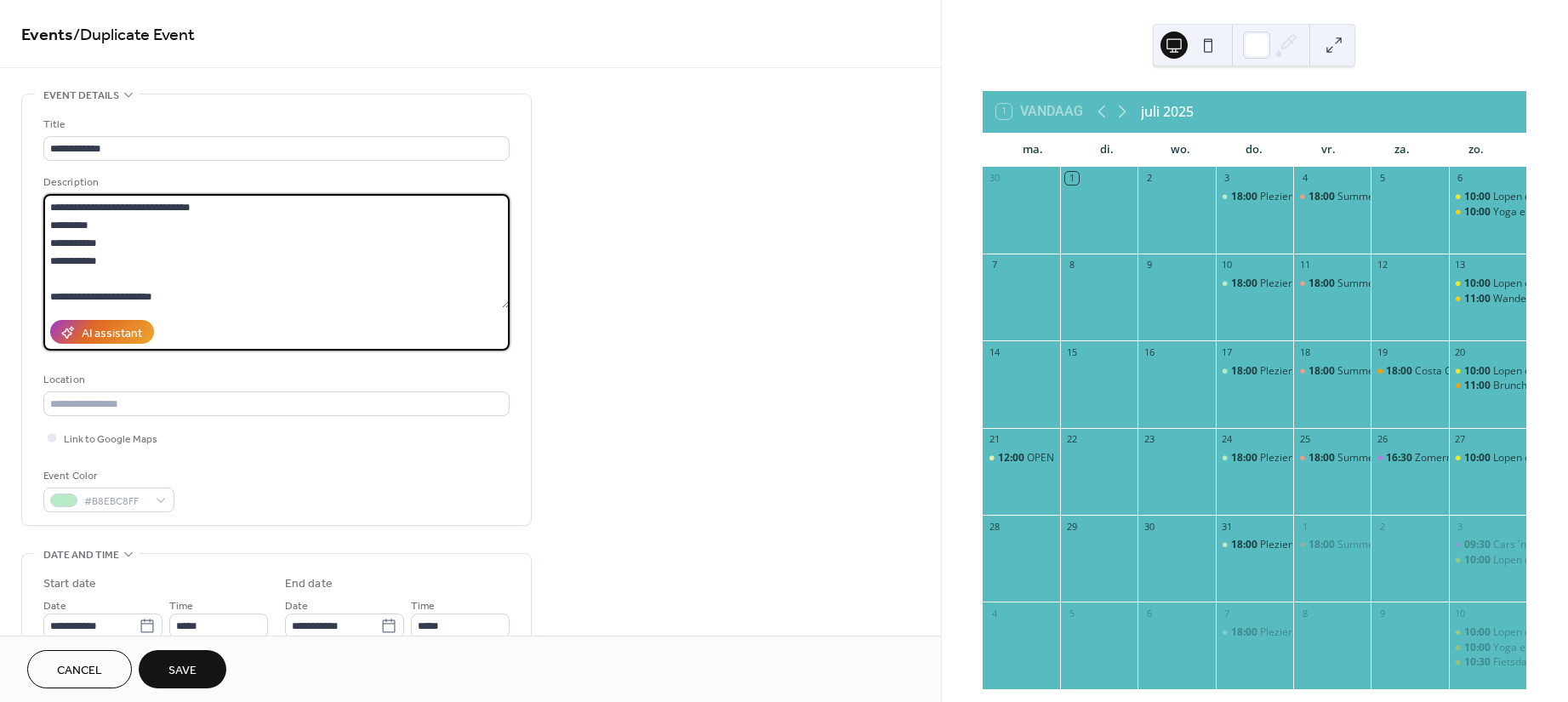 drag, startPoint x: 197, startPoint y: 291, endPoint x: 9, endPoint y: 294, distance: 188.02393 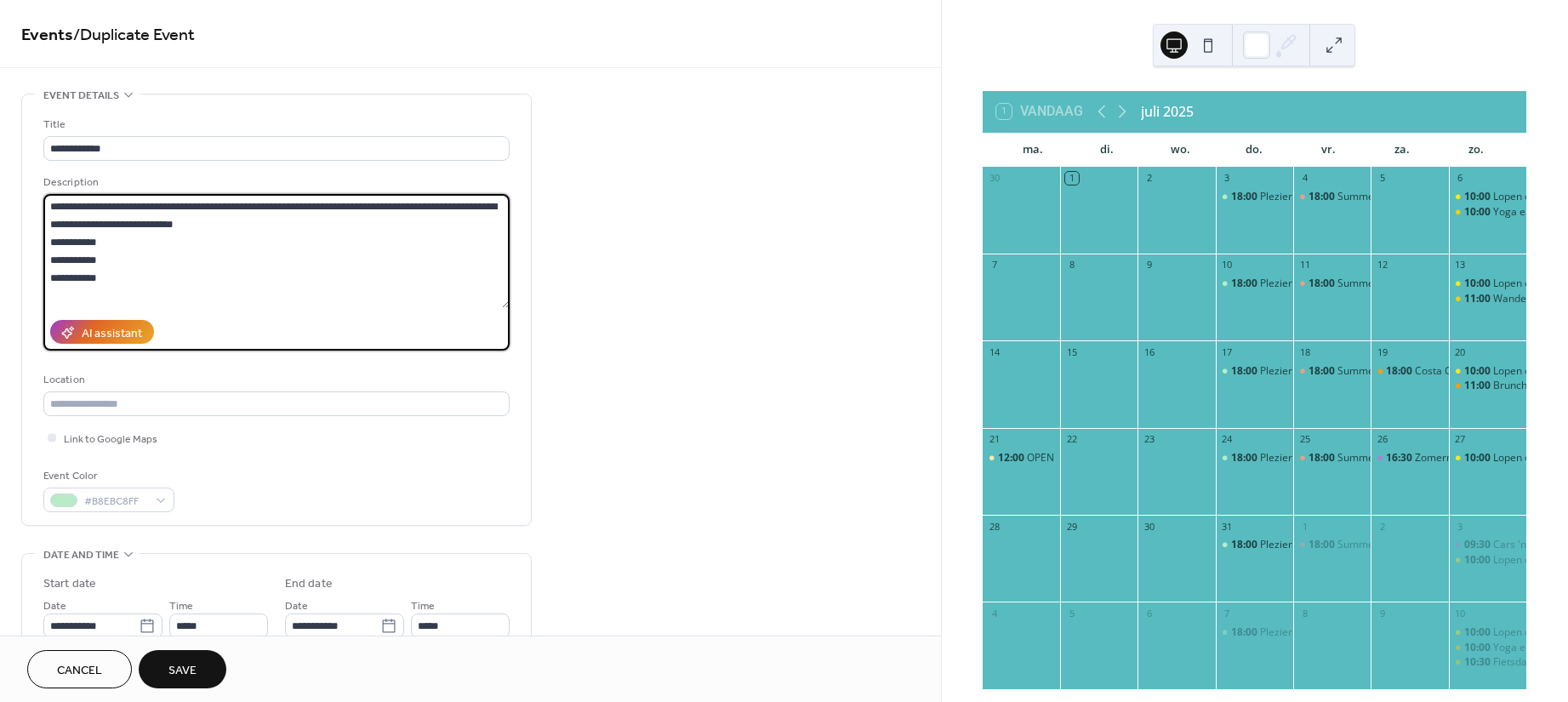 scroll, scrollTop: 17, scrollLeft: 0, axis: vertical 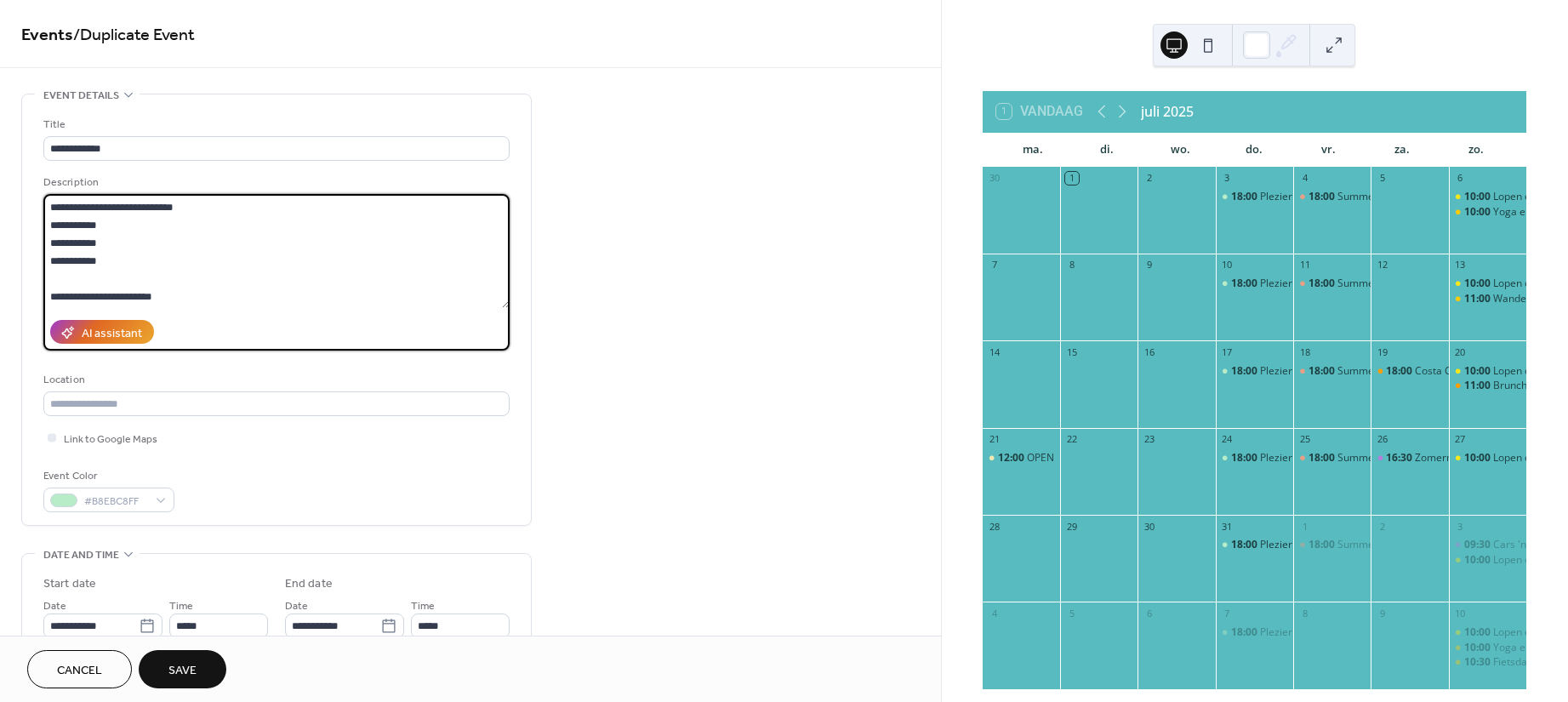 click on "**********" at bounding box center [277, 251] 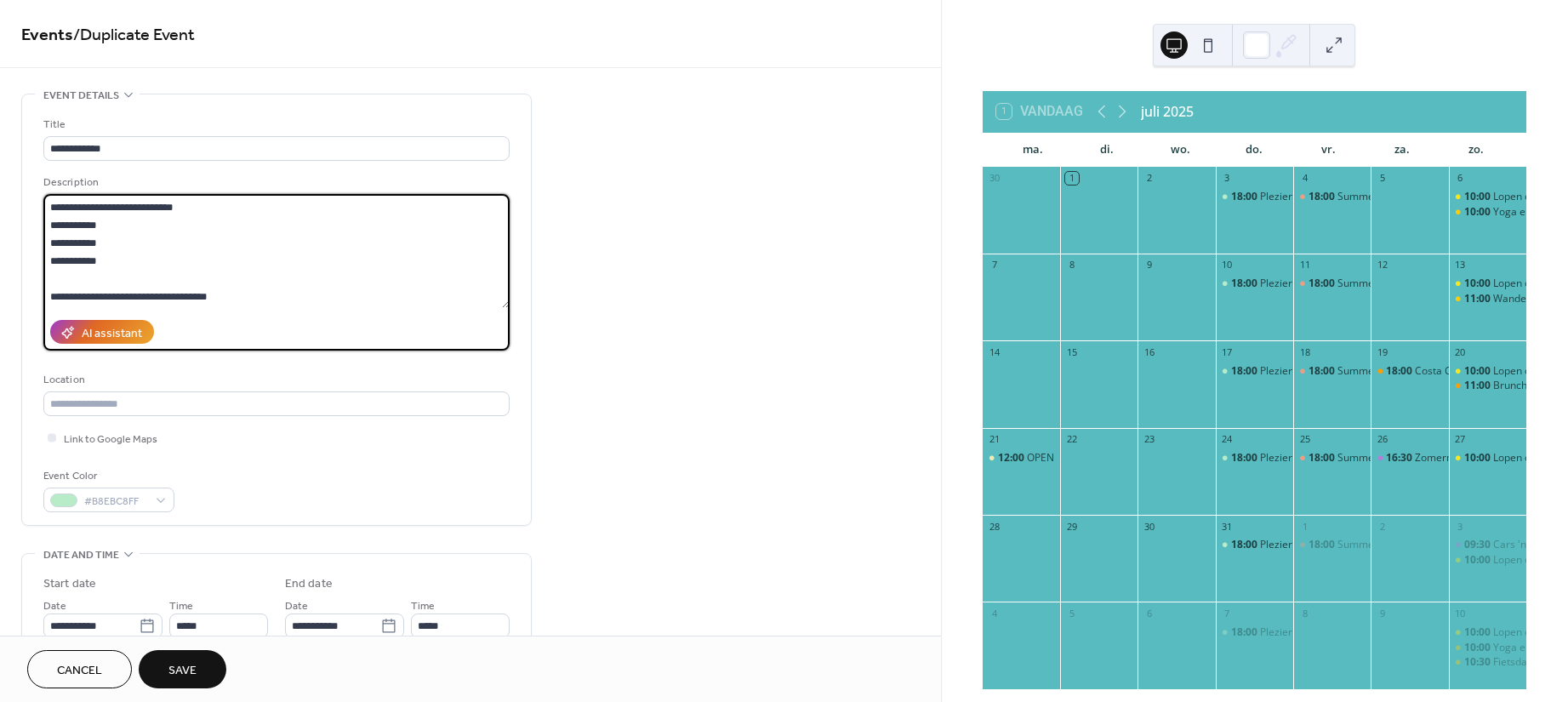 click on "**********" at bounding box center [277, 251] 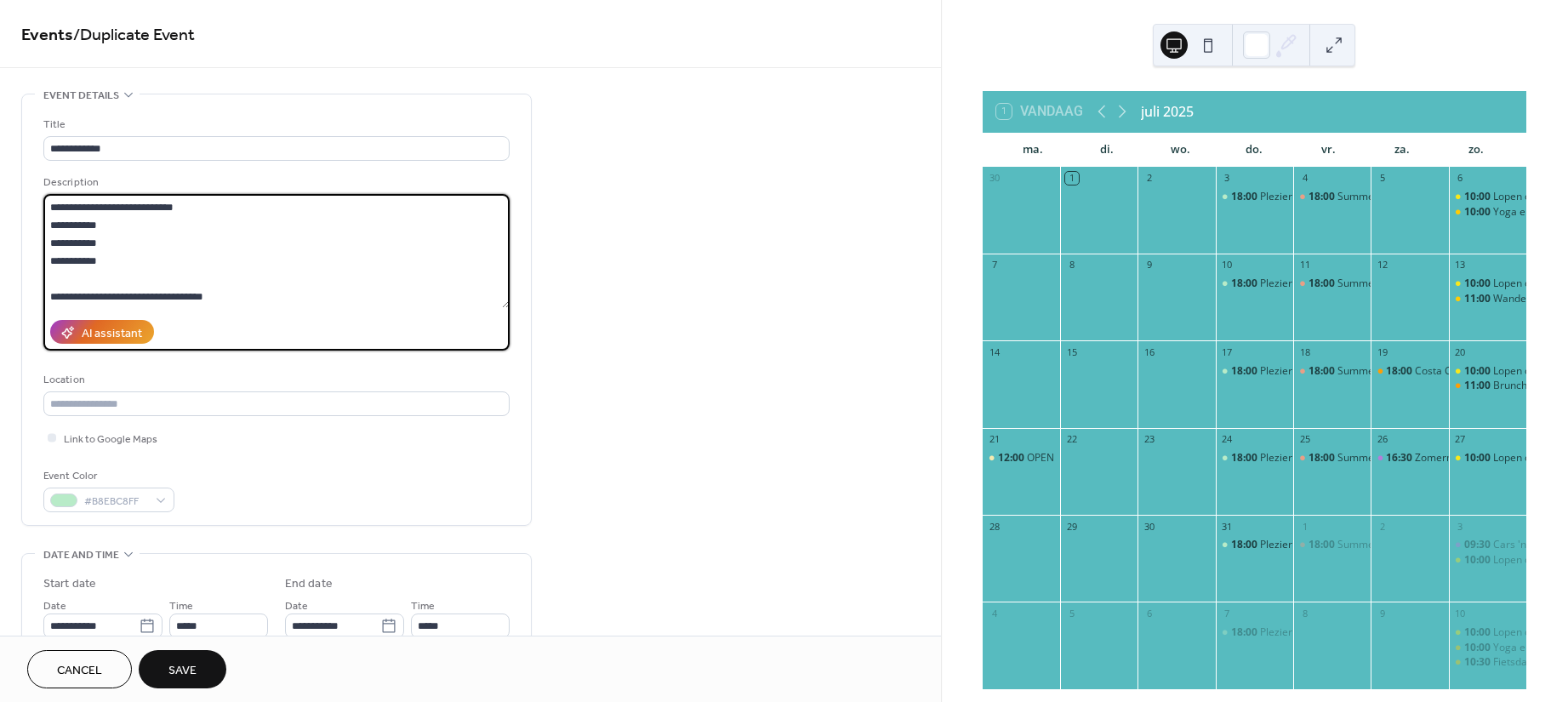 click on "**********" at bounding box center [277, 251] 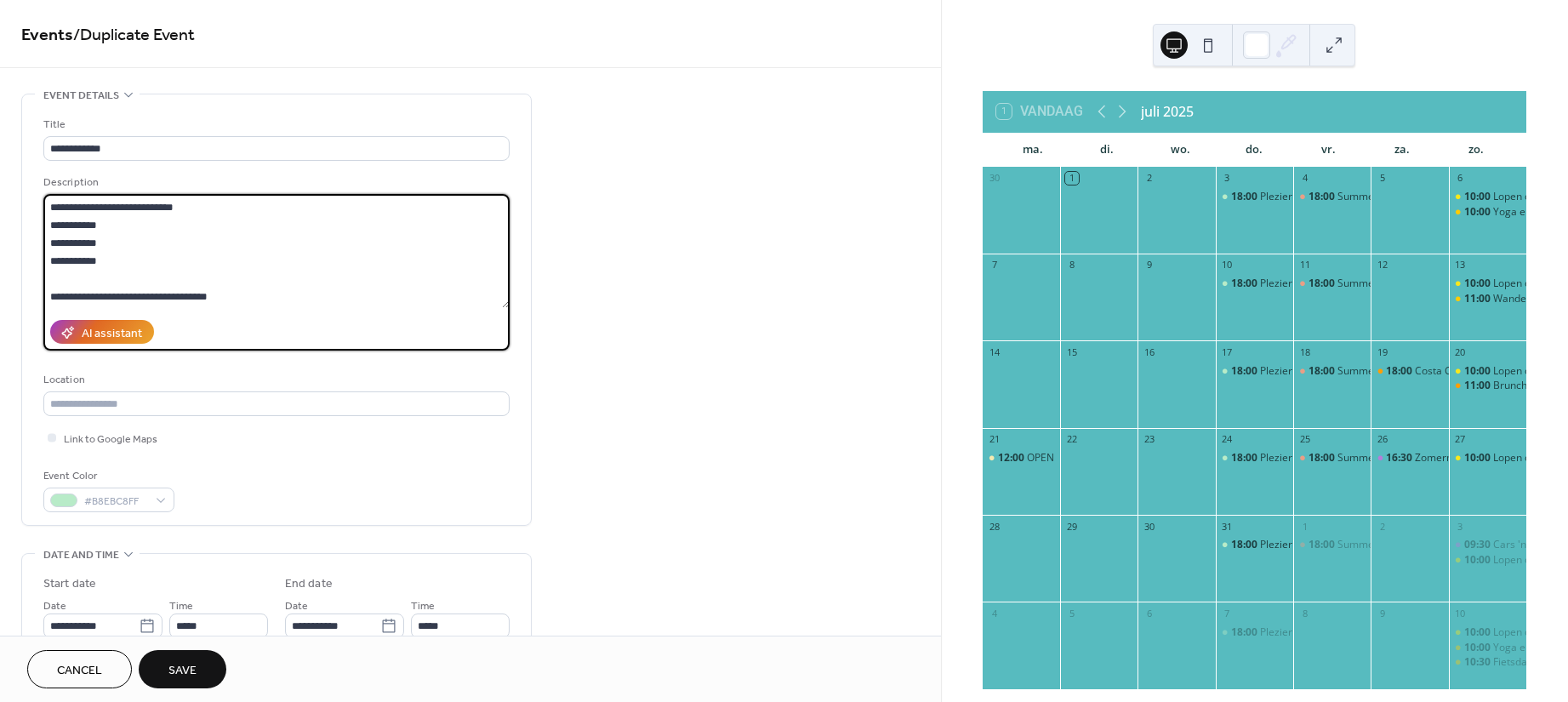 type on "**********" 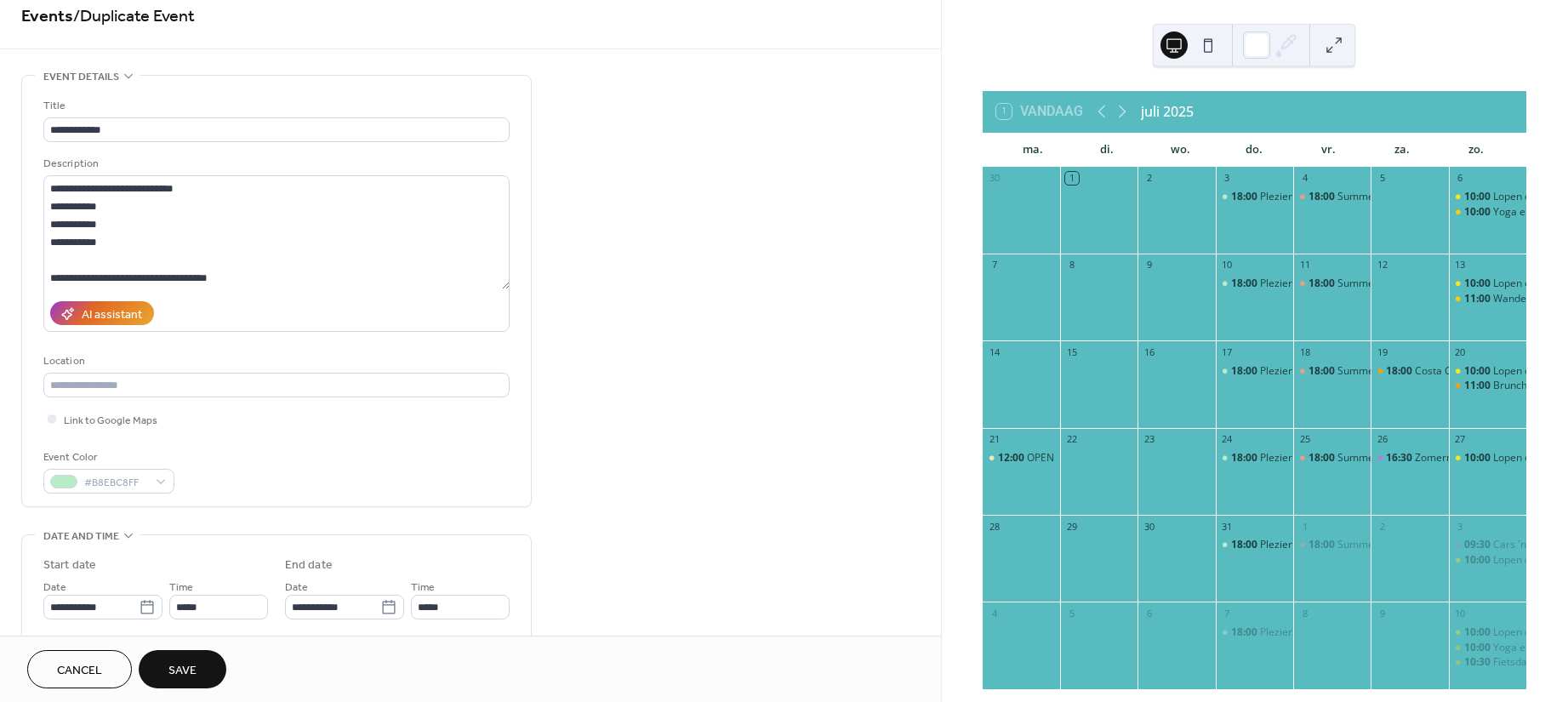 scroll, scrollTop: 0, scrollLeft: 0, axis: both 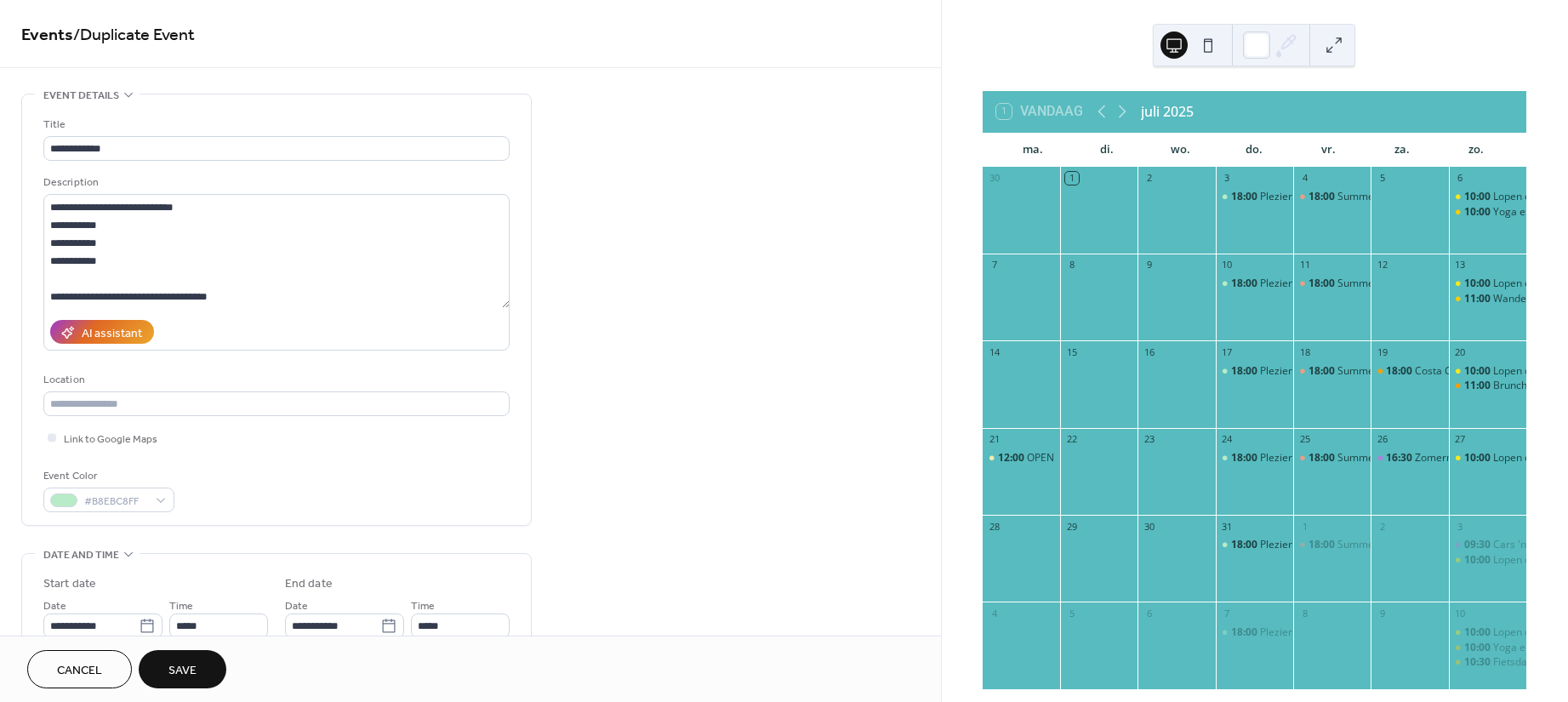 click on "Save" at bounding box center (182, 669) 